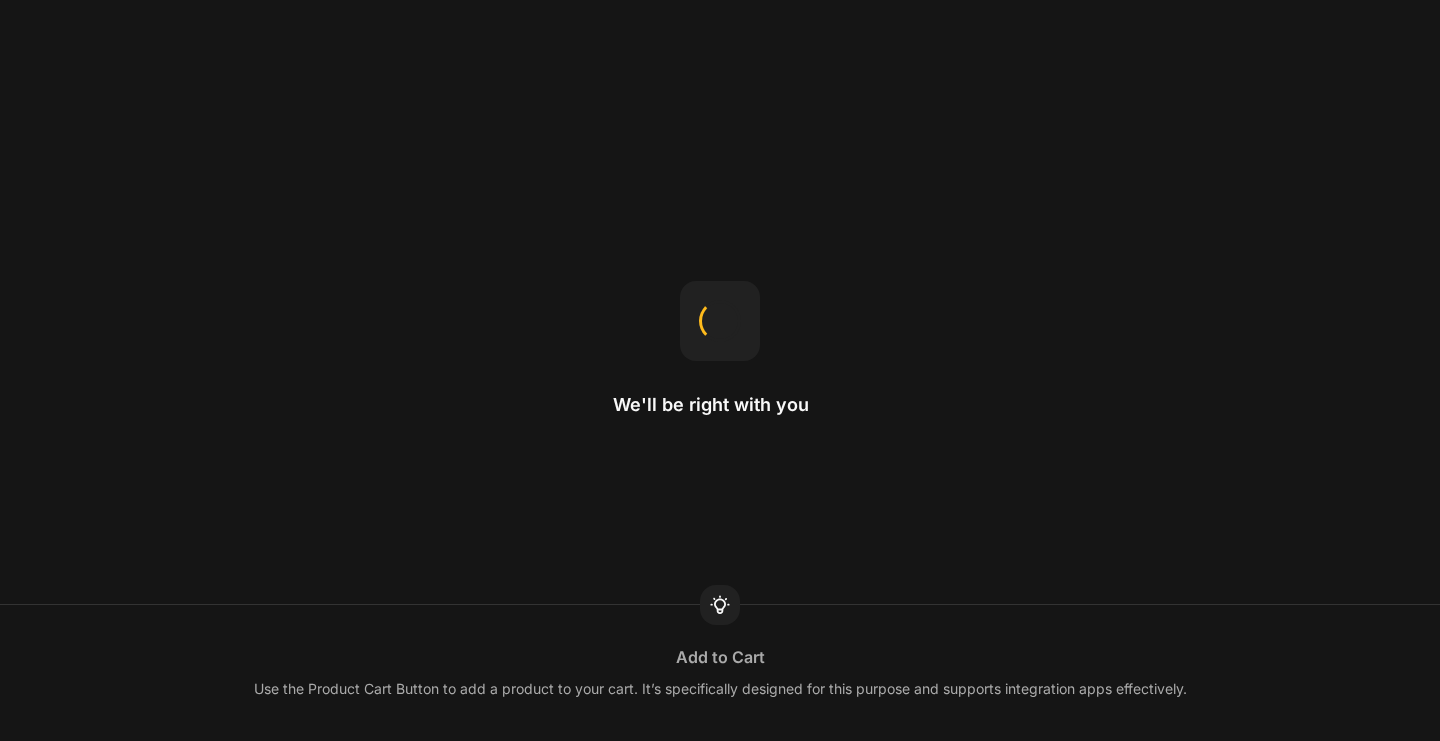 scroll, scrollTop: 0, scrollLeft: 0, axis: both 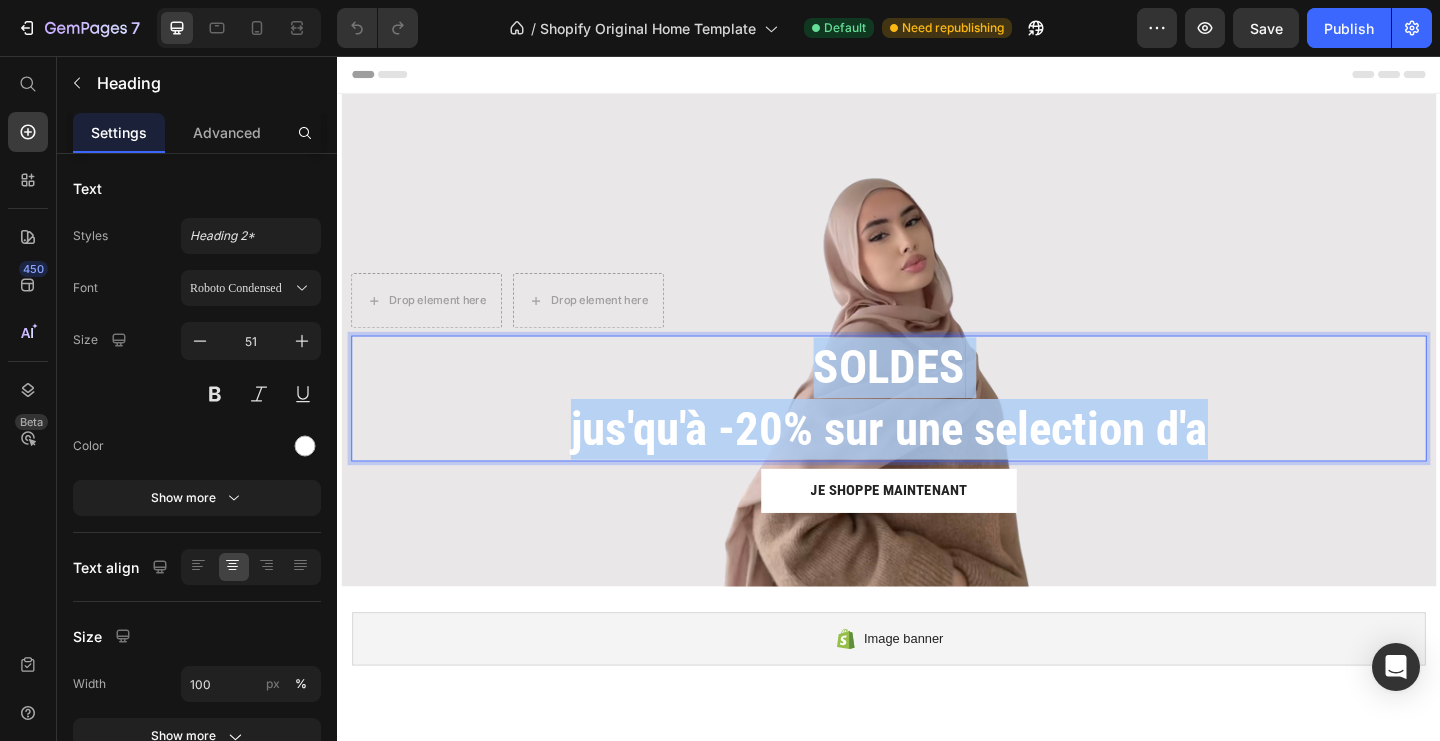 drag, startPoint x: 859, startPoint y: 392, endPoint x: 1273, endPoint y: 473, distance: 421.8495 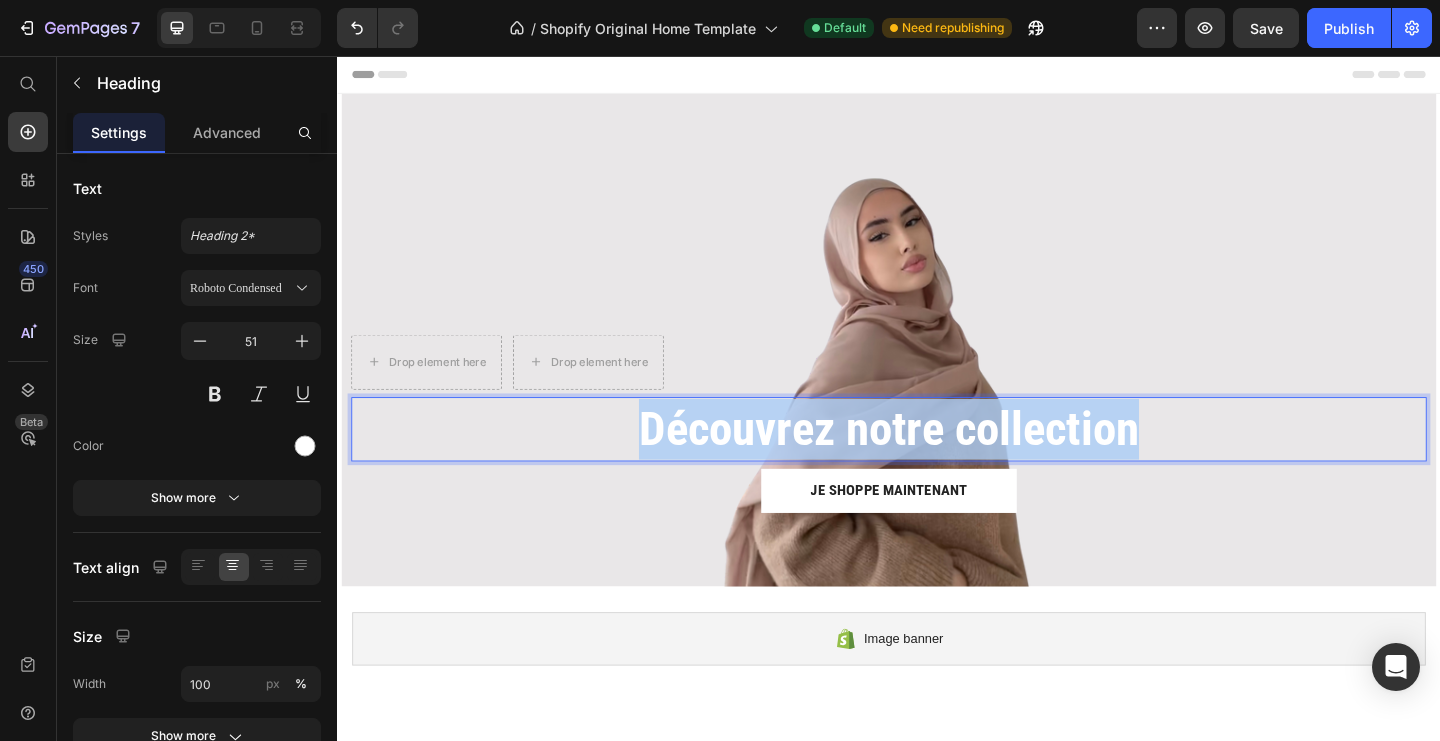 drag, startPoint x: 1237, startPoint y: 463, endPoint x: 672, endPoint y: 459, distance: 565.01416 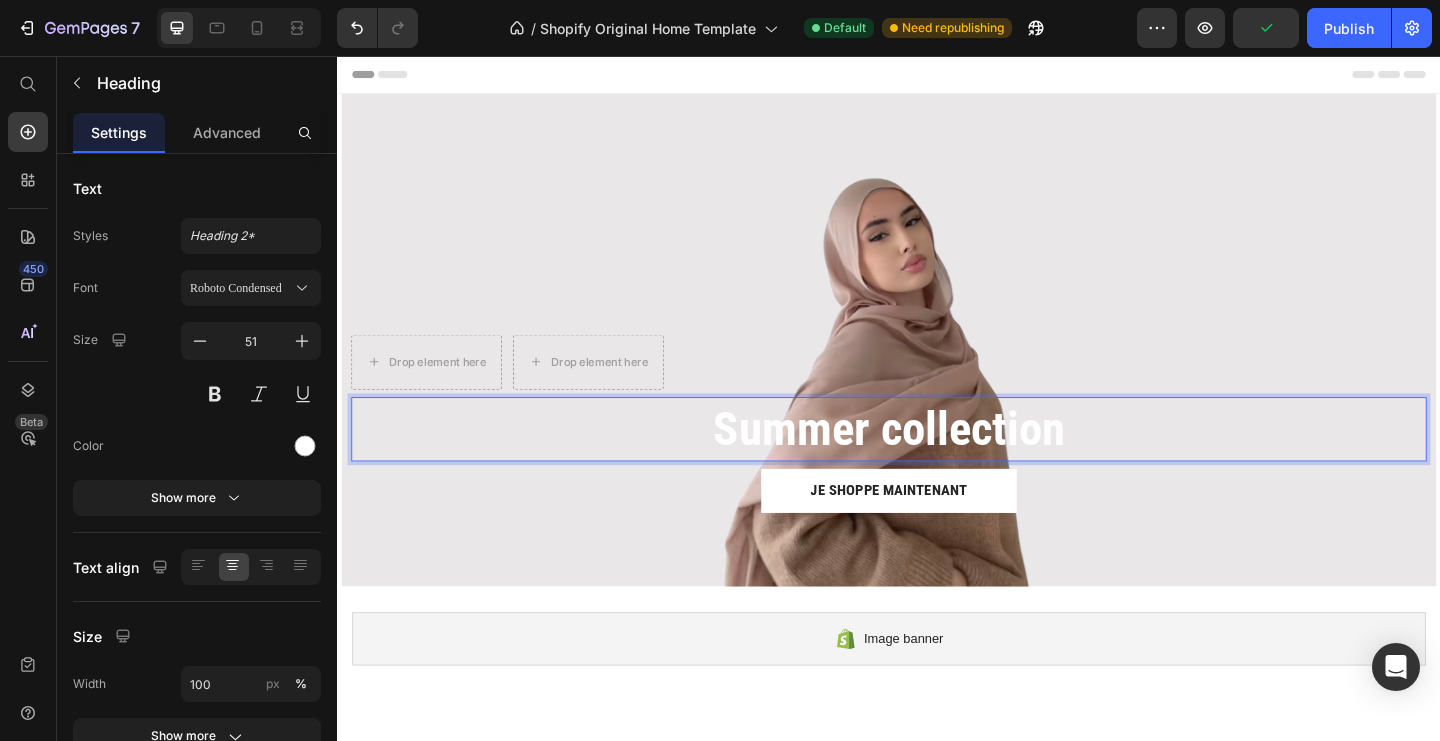click at bounding box center [937, 76] 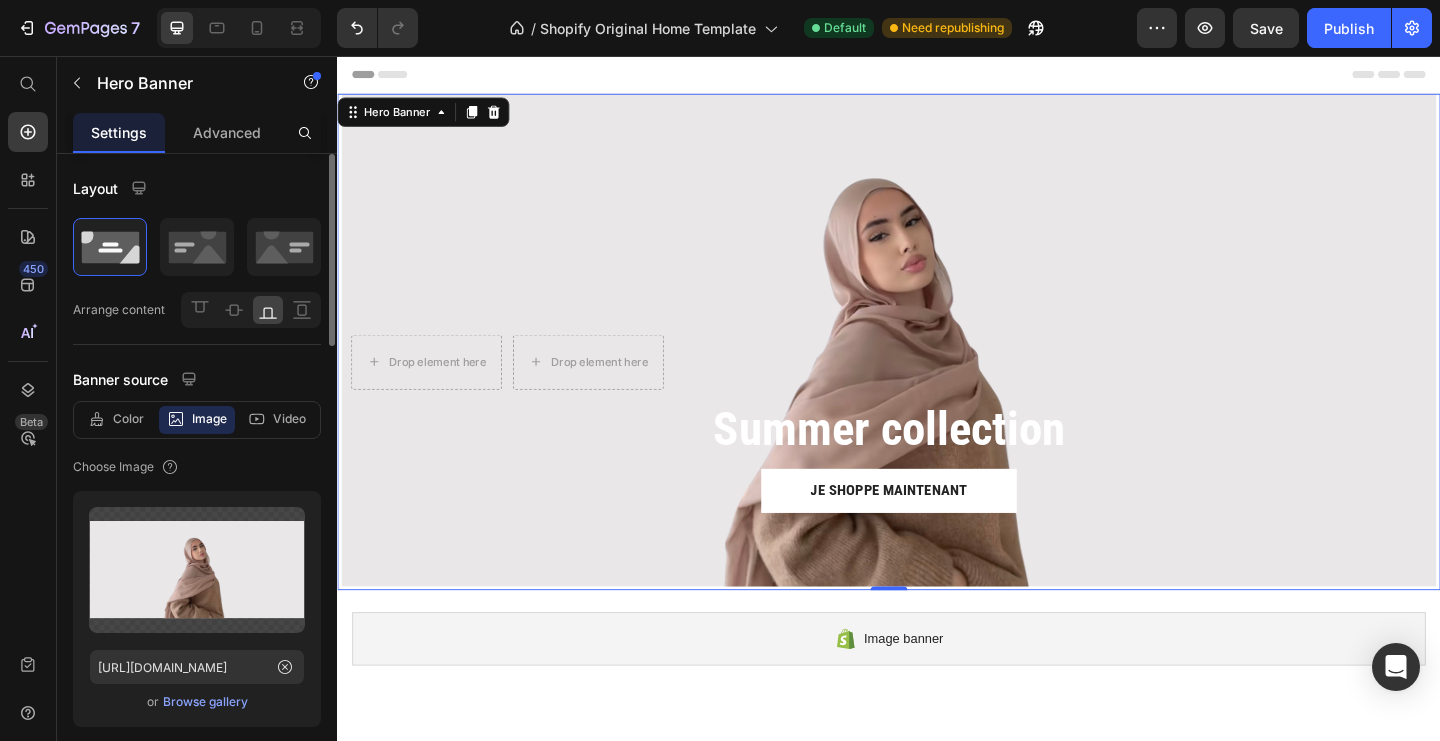 click on "Browse gallery" at bounding box center (205, 702) 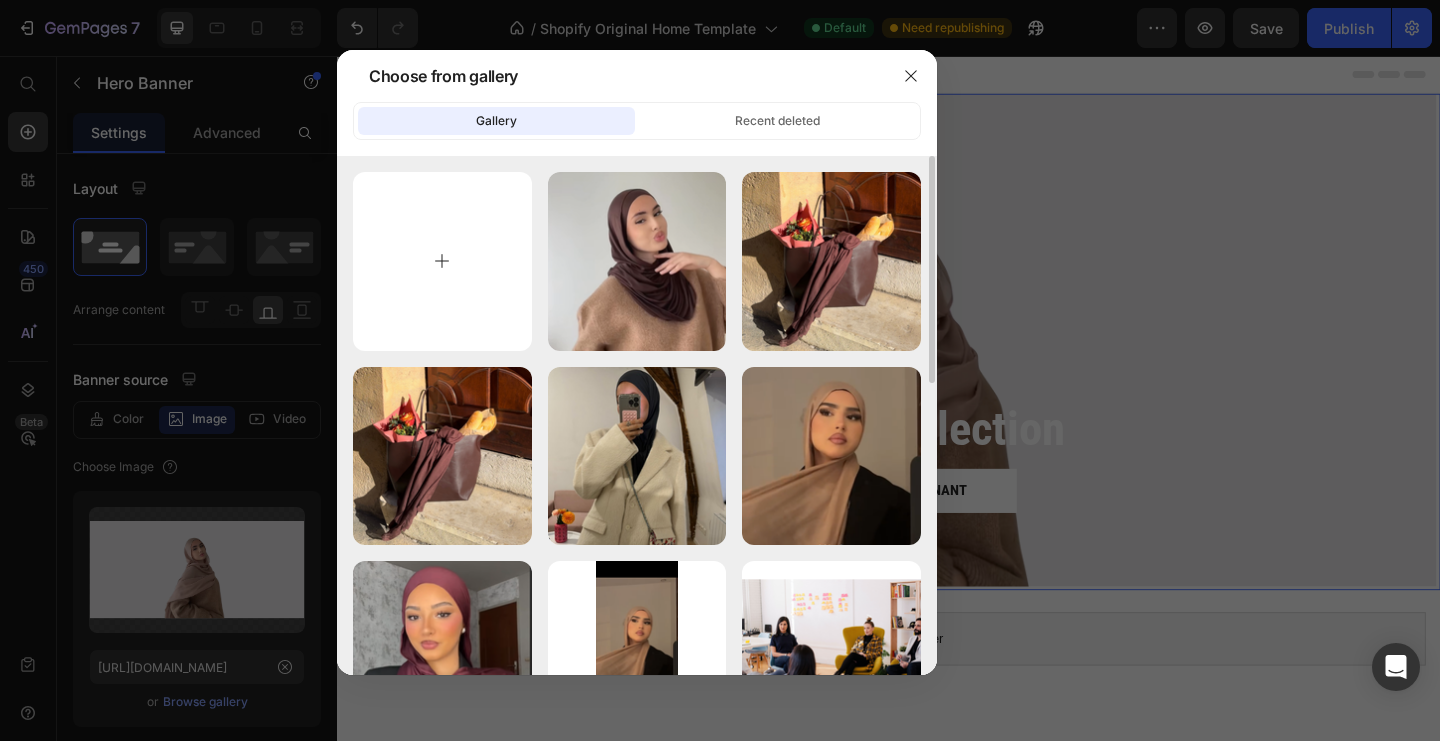 click at bounding box center [442, 261] 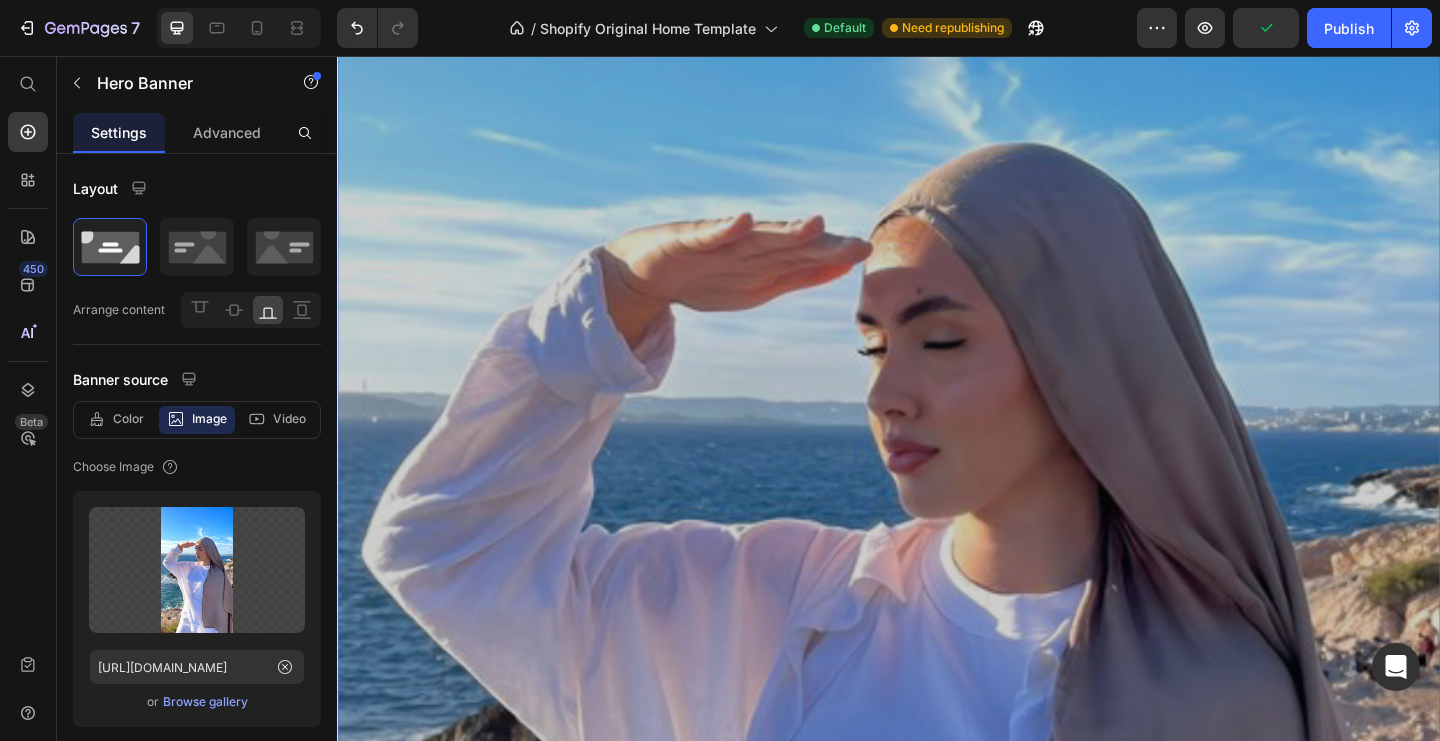scroll, scrollTop: 451, scrollLeft: 0, axis: vertical 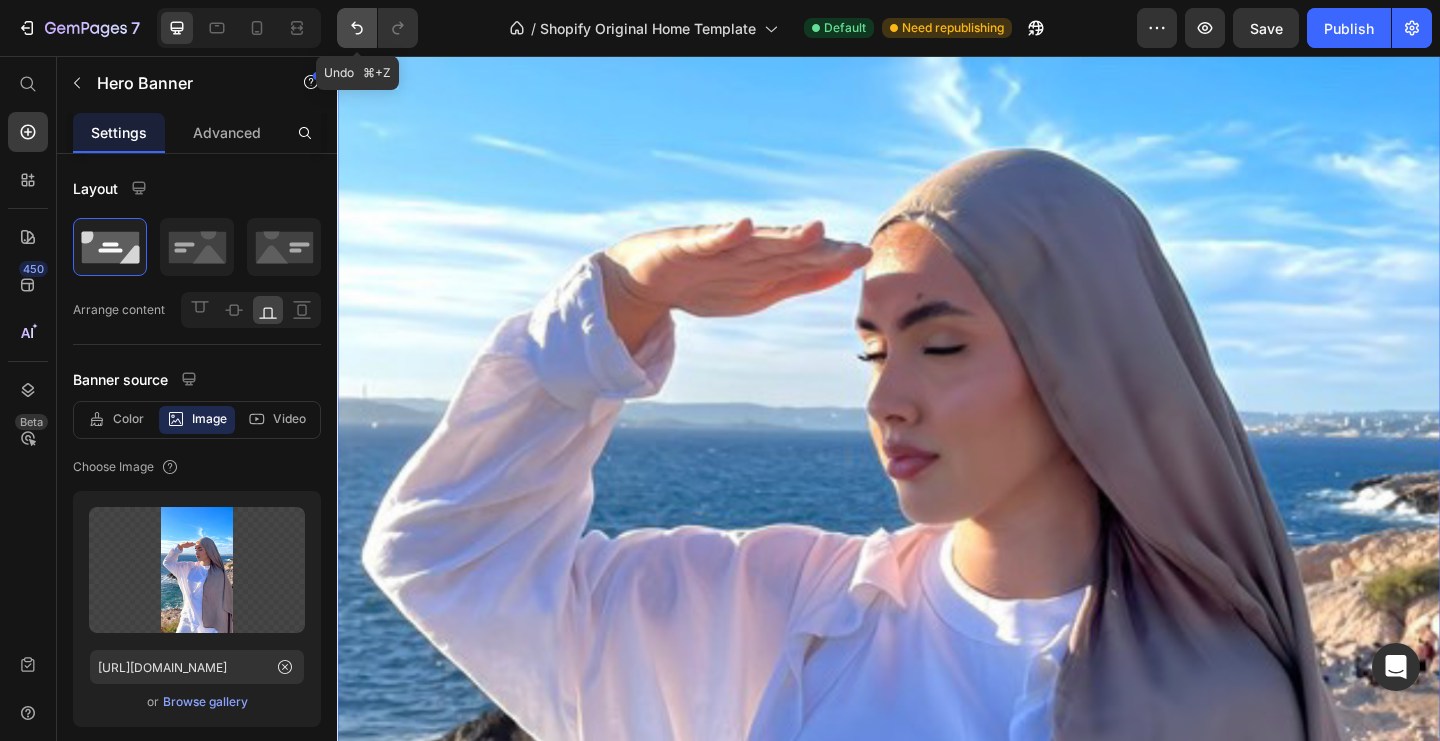 click 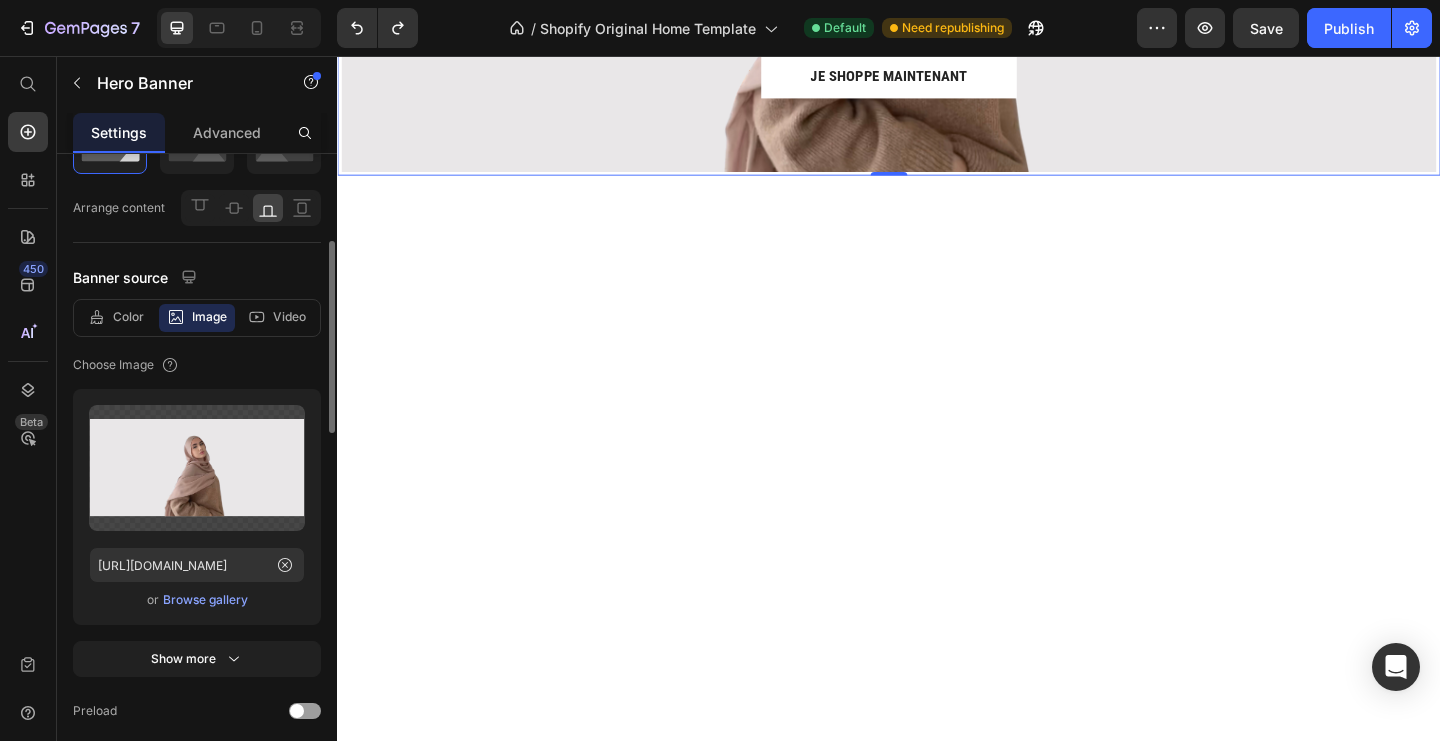 scroll, scrollTop: 244, scrollLeft: 0, axis: vertical 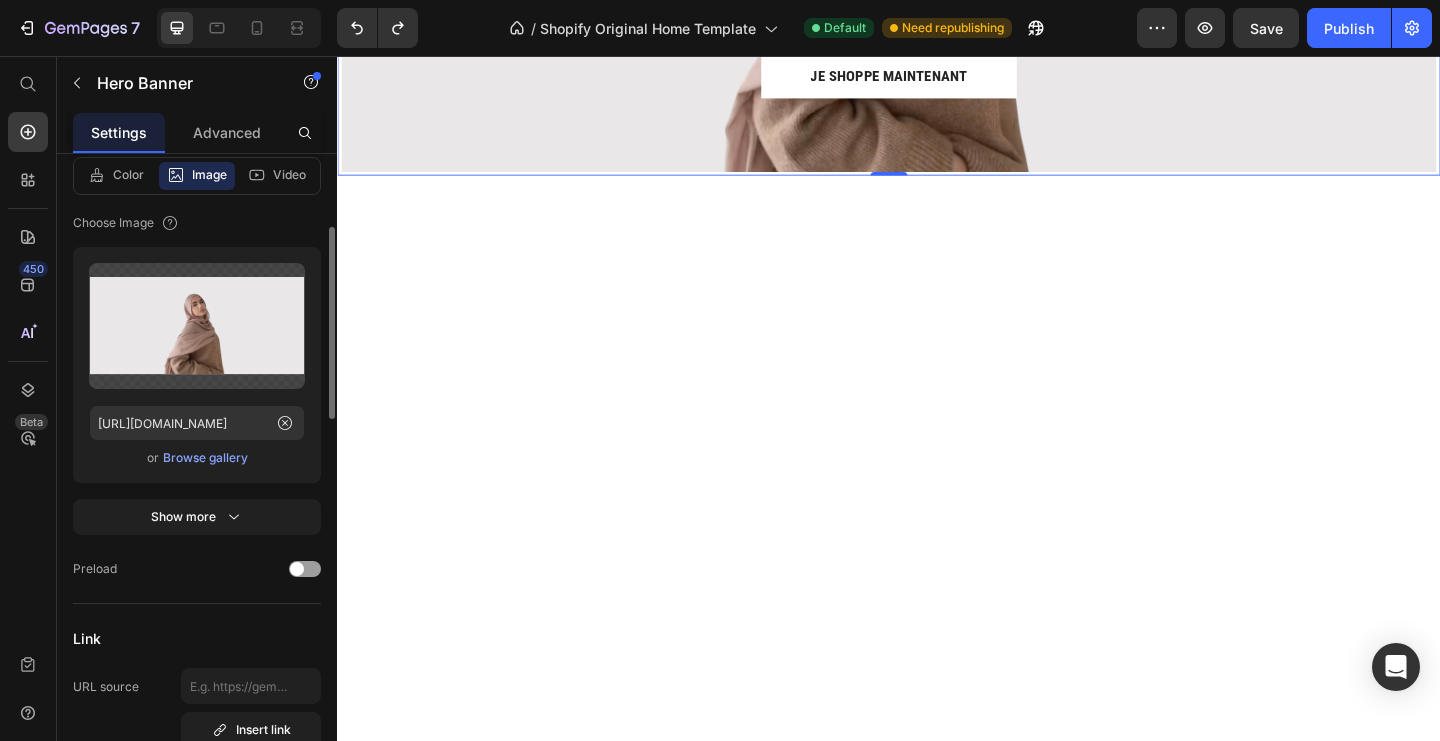 click on "Browse gallery" at bounding box center (205, 458) 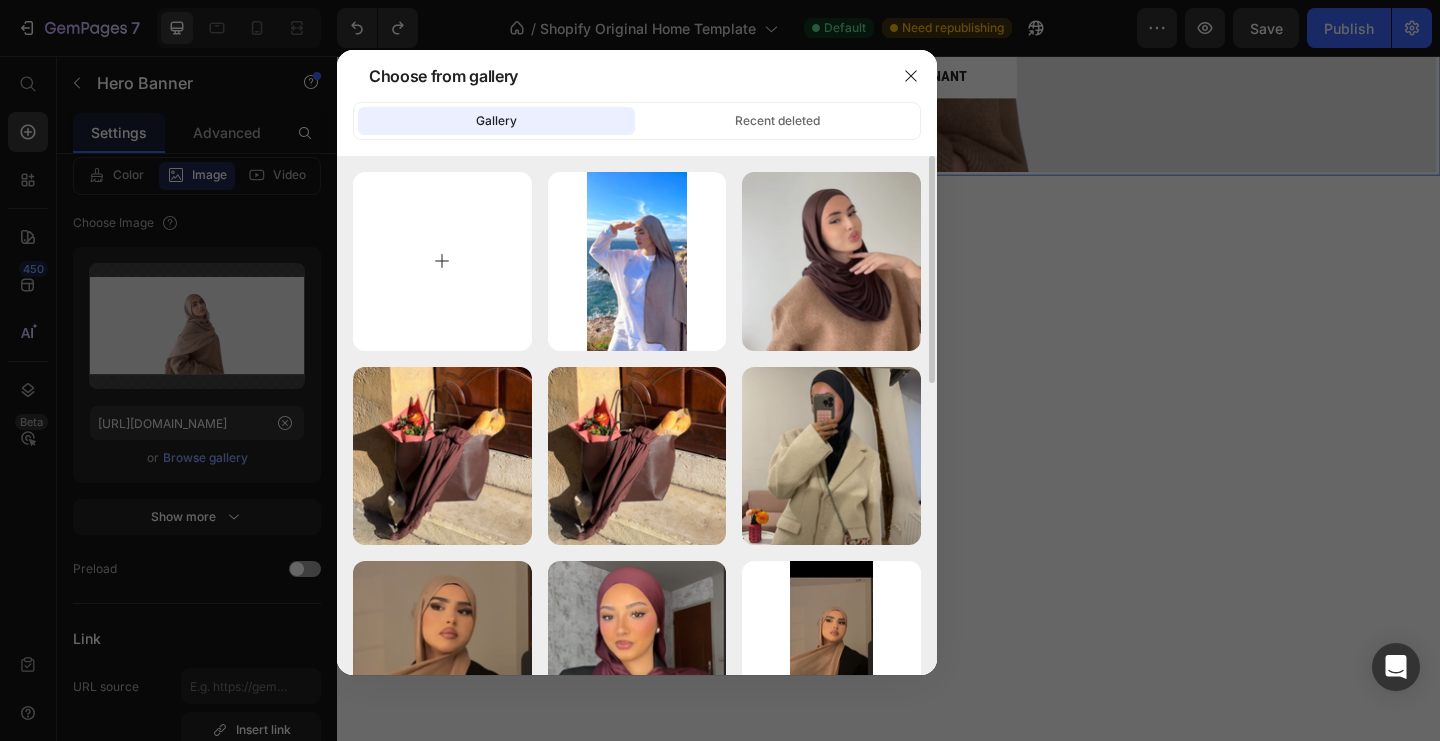 click at bounding box center [442, 261] 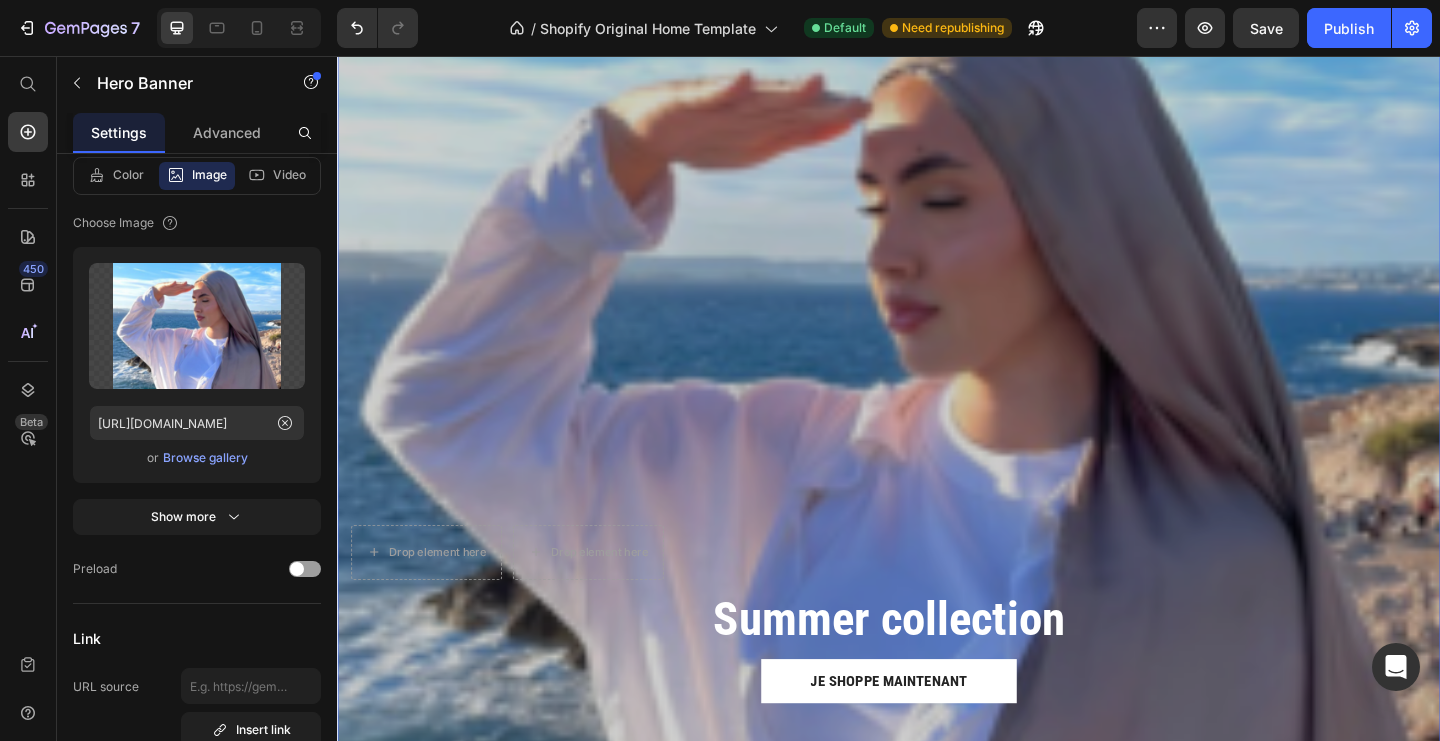 scroll, scrollTop: 147, scrollLeft: 0, axis: vertical 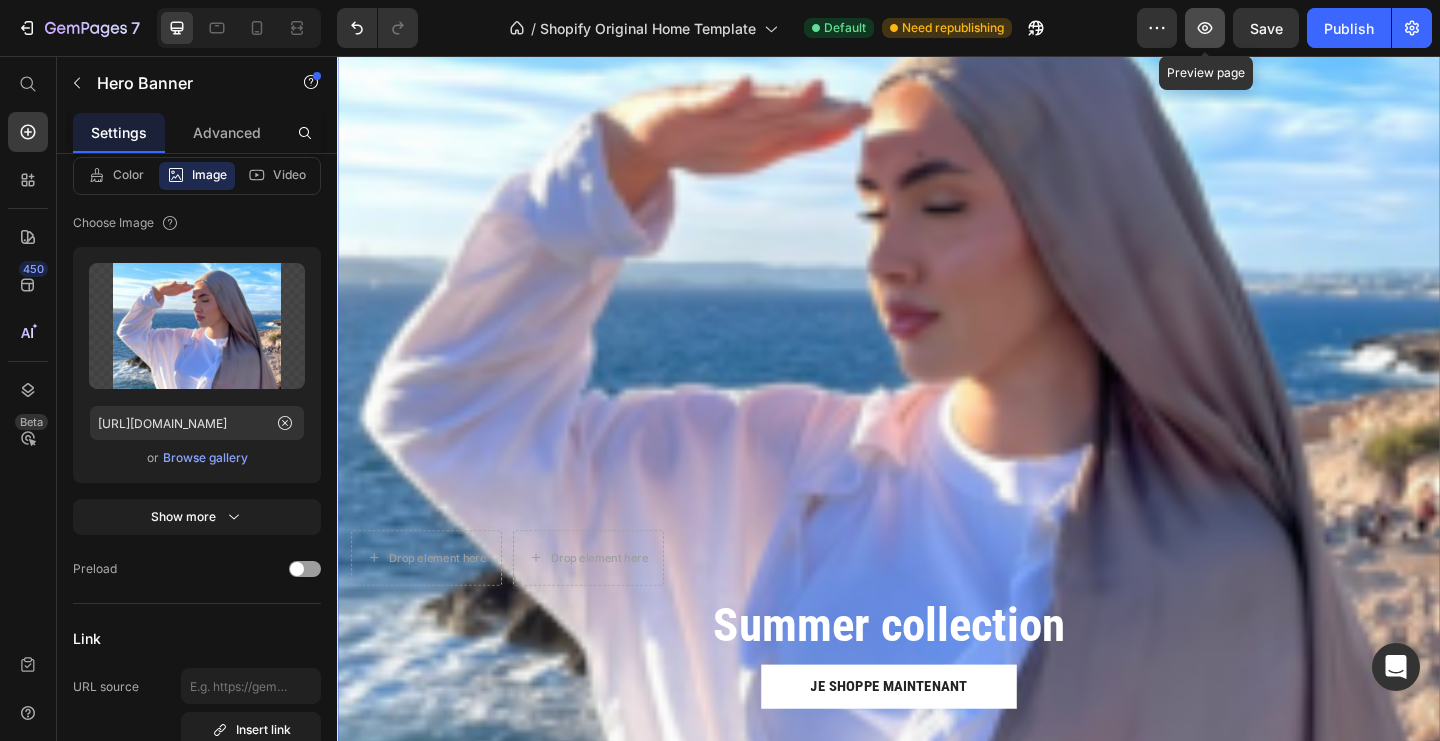 click 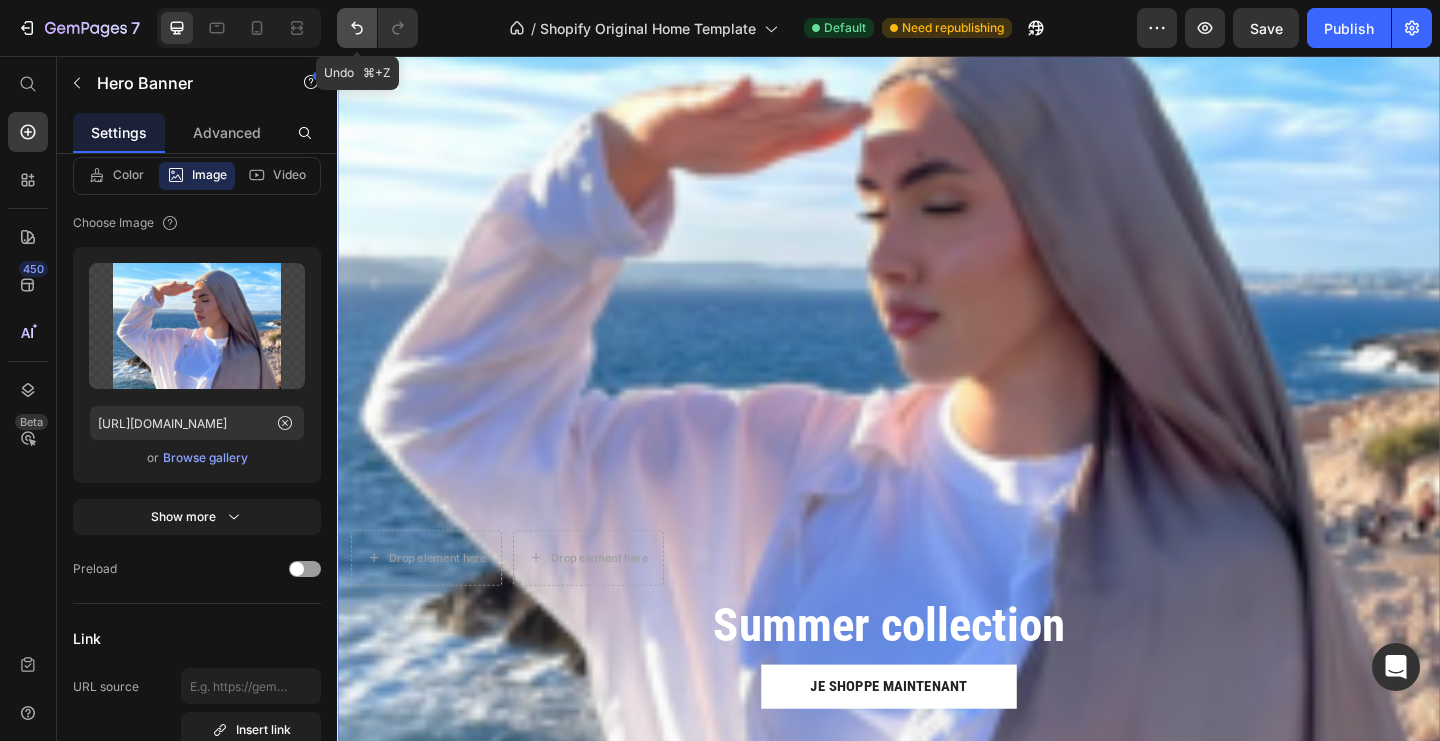 click 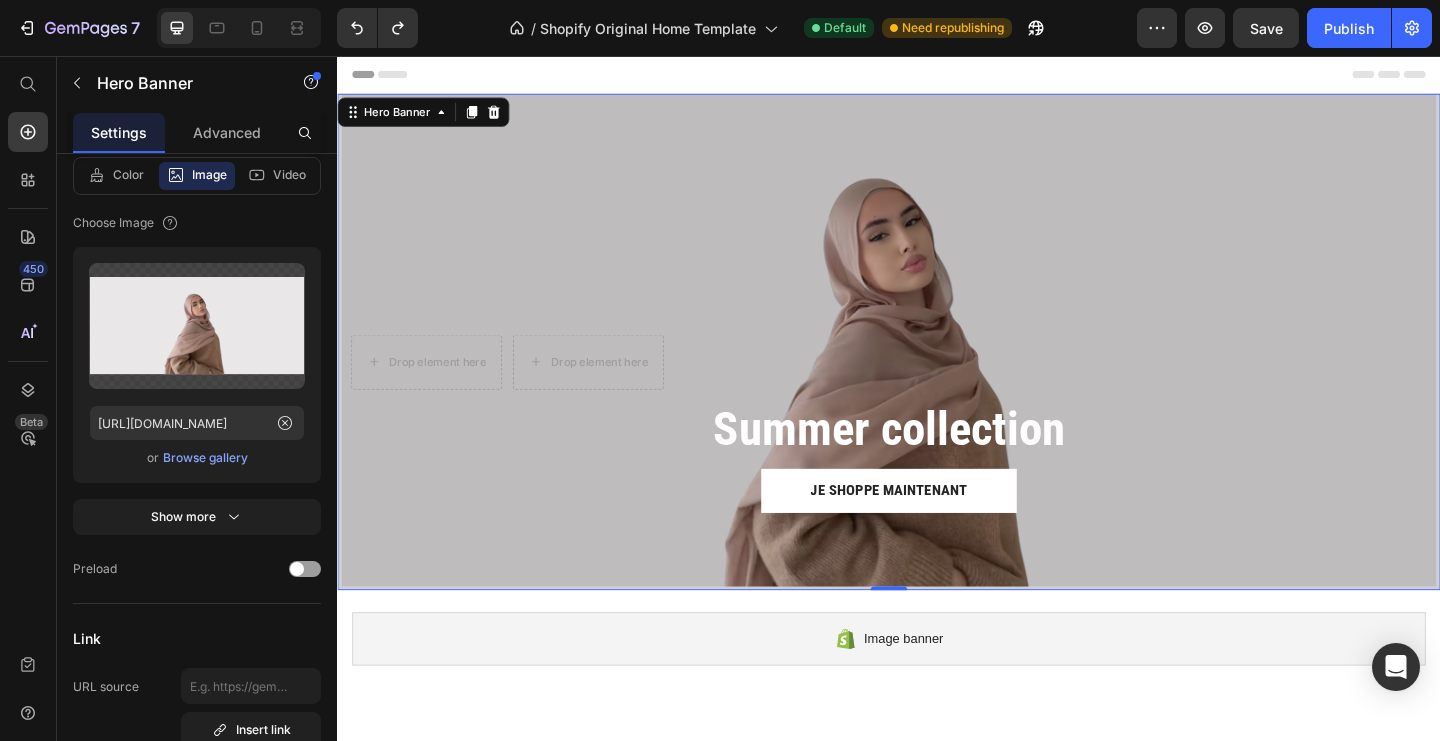 scroll, scrollTop: 0, scrollLeft: 0, axis: both 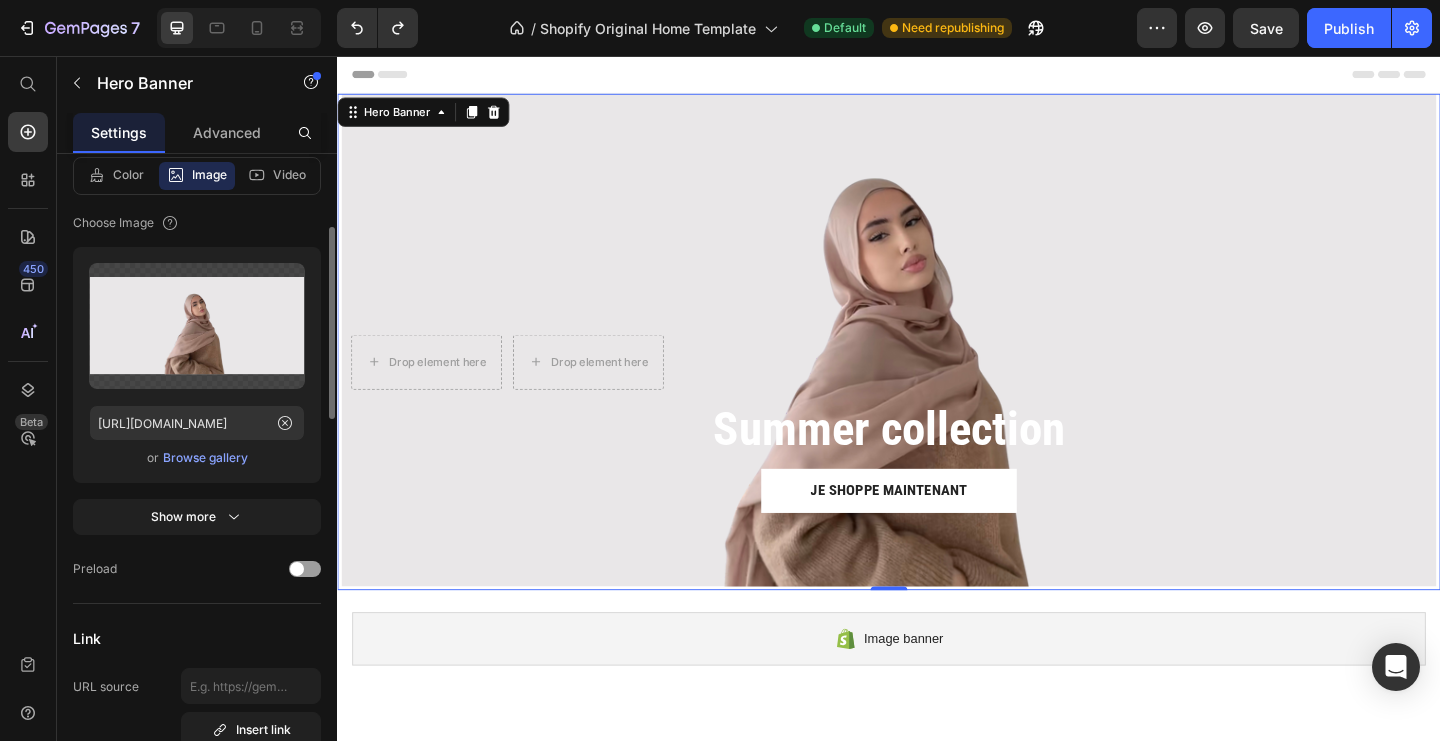 click on "Browse gallery" at bounding box center [205, 458] 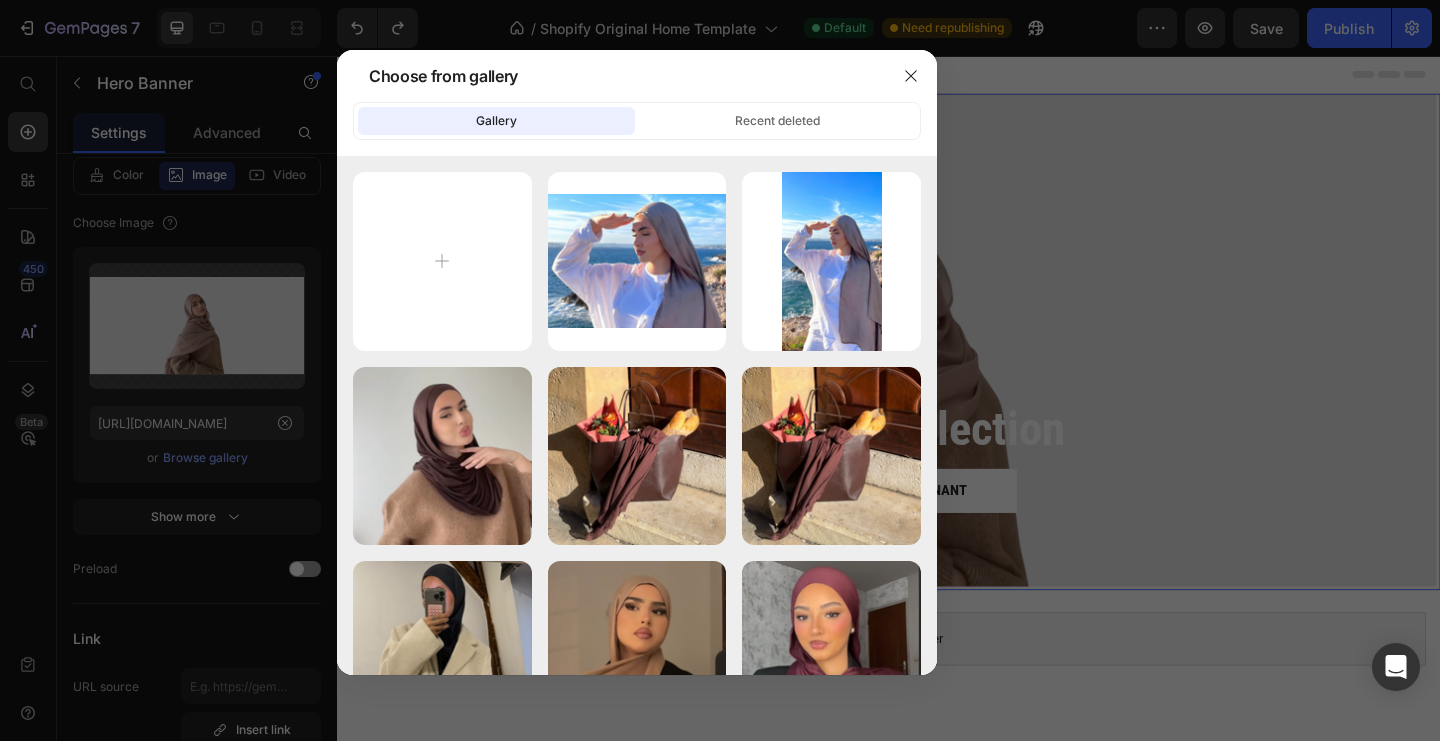 type on "C:\fakepath\sale sale sale sale sale sale sale sale sale sale sale sale sale sale sale-2.png" 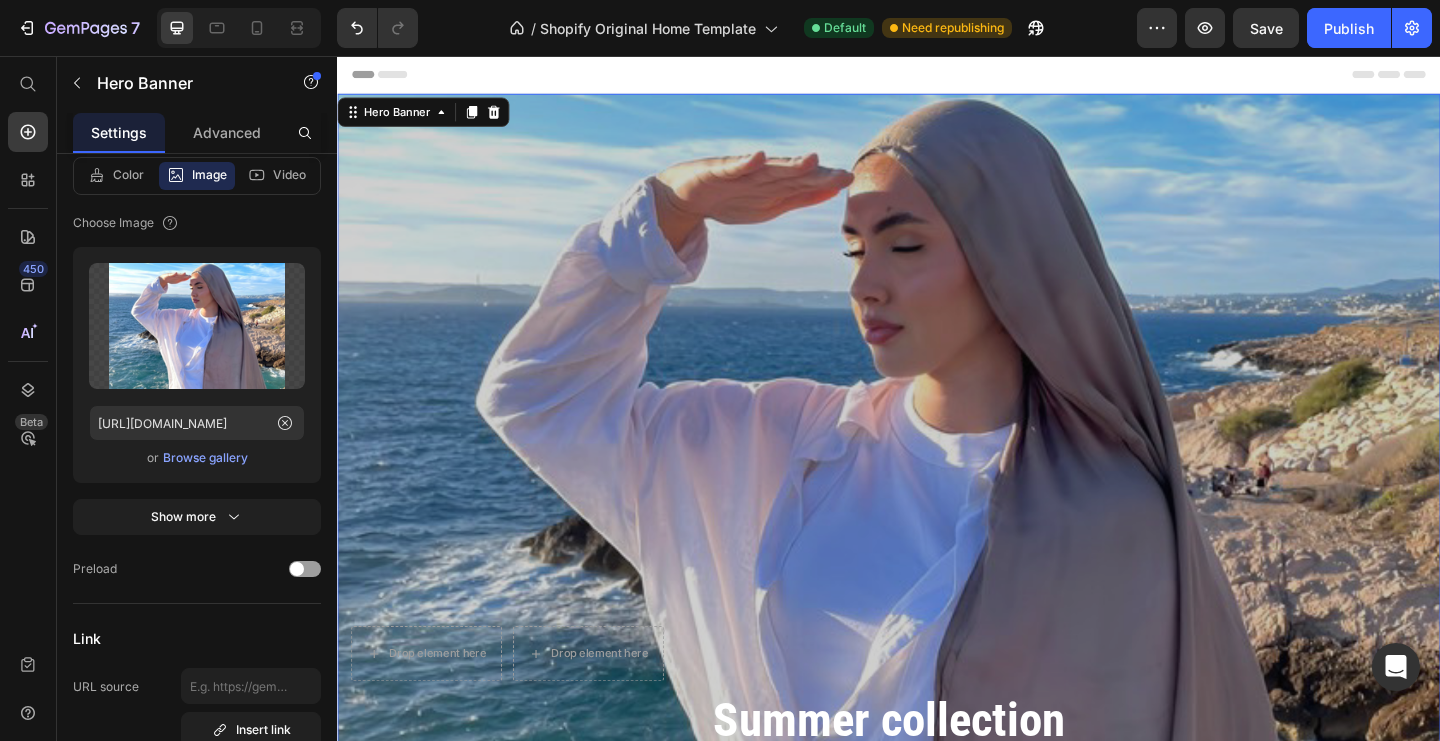 scroll, scrollTop: 364, scrollLeft: 0, axis: vertical 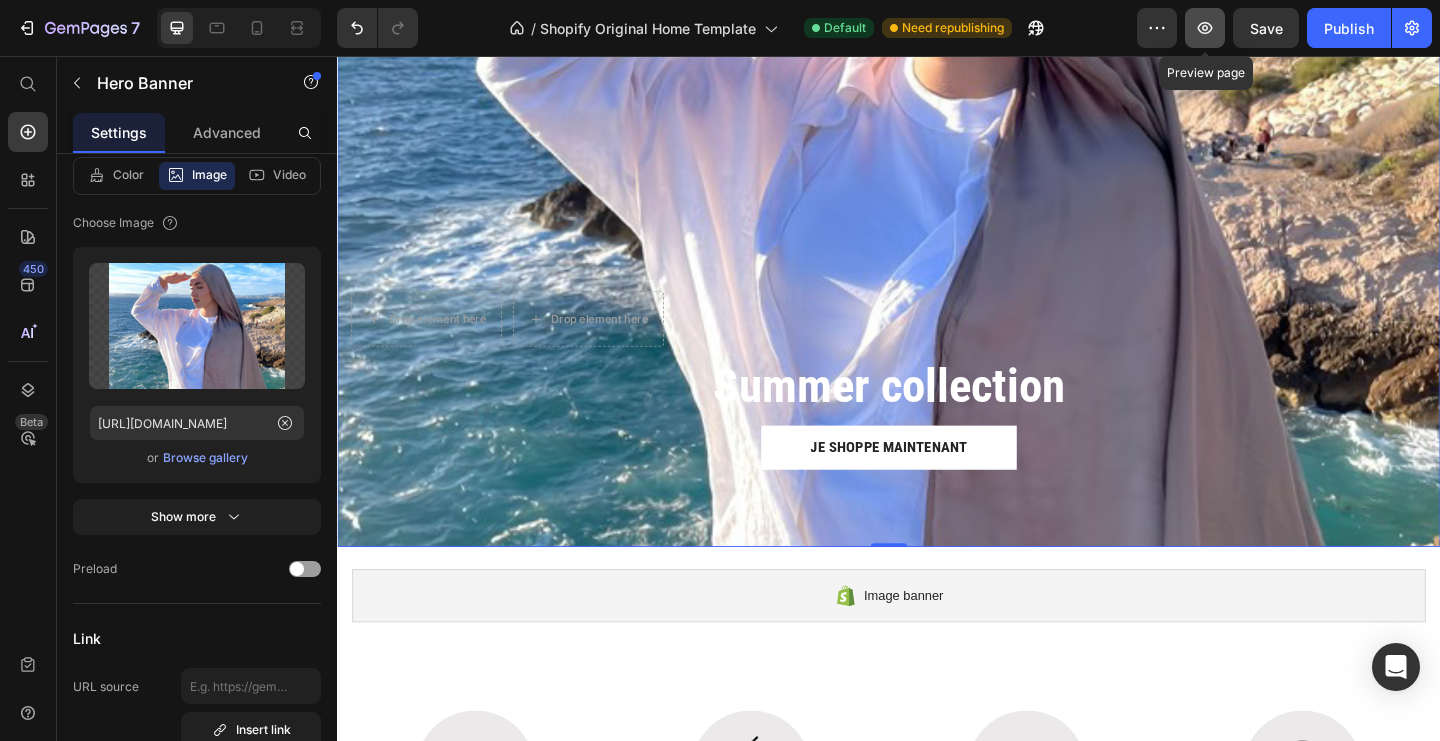 click 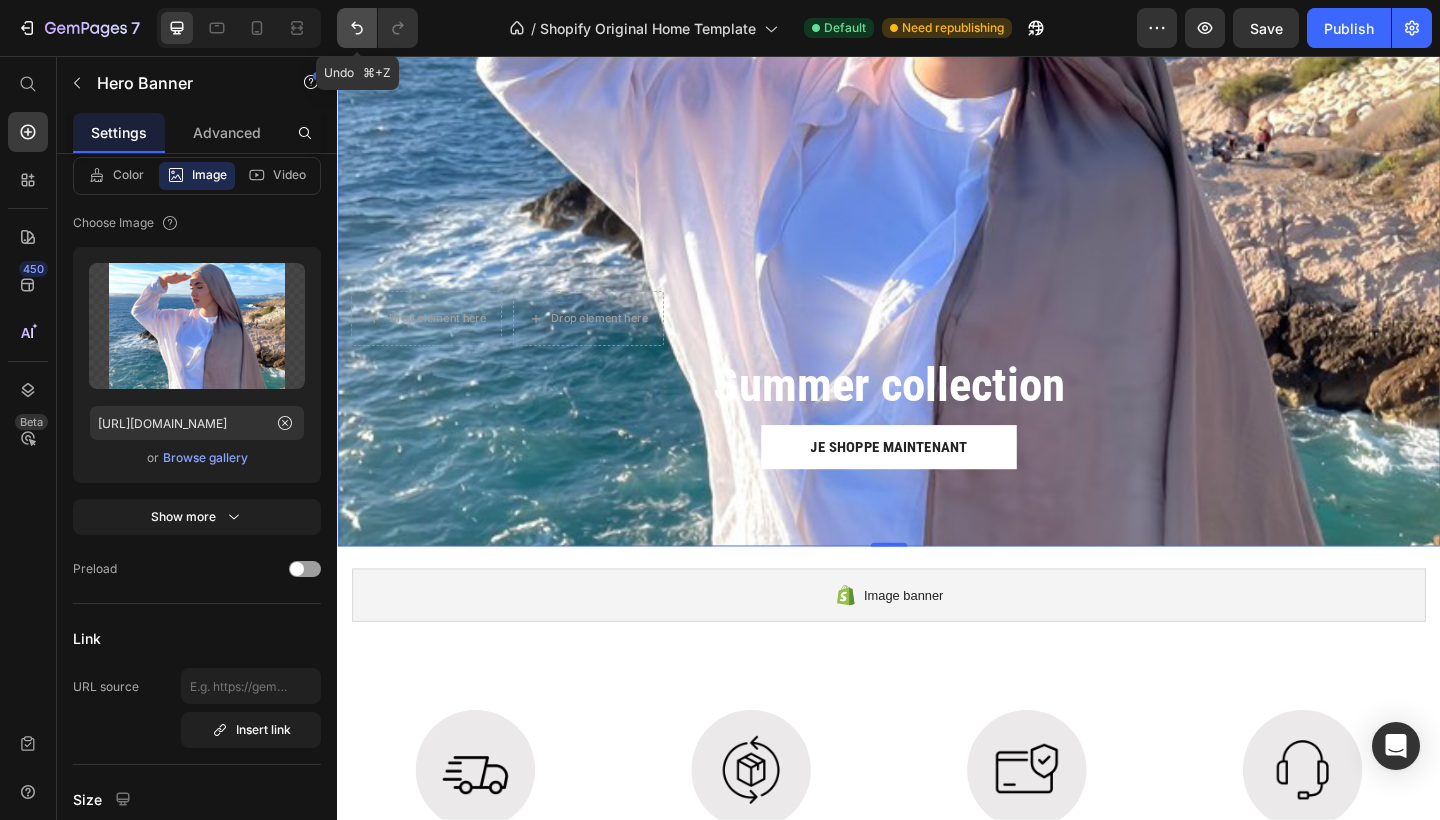 click 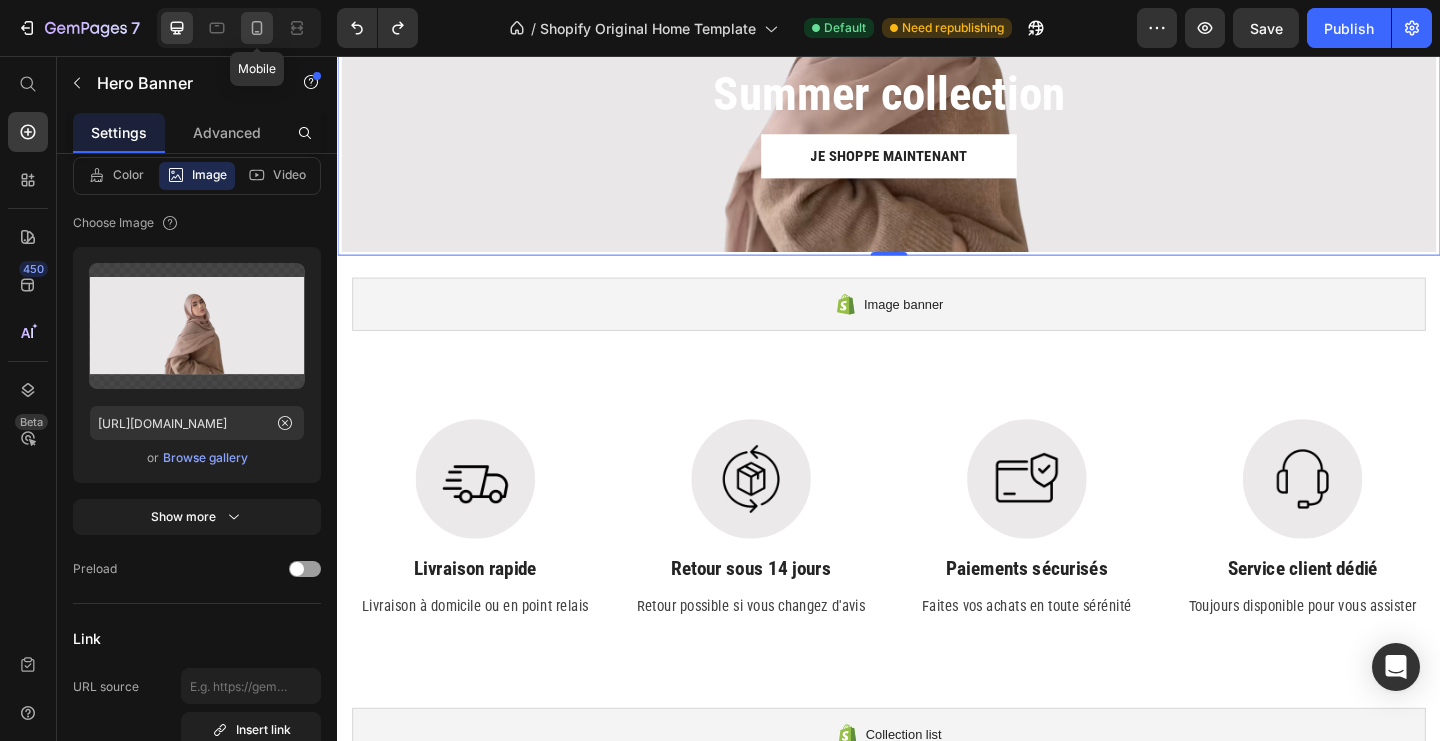 click 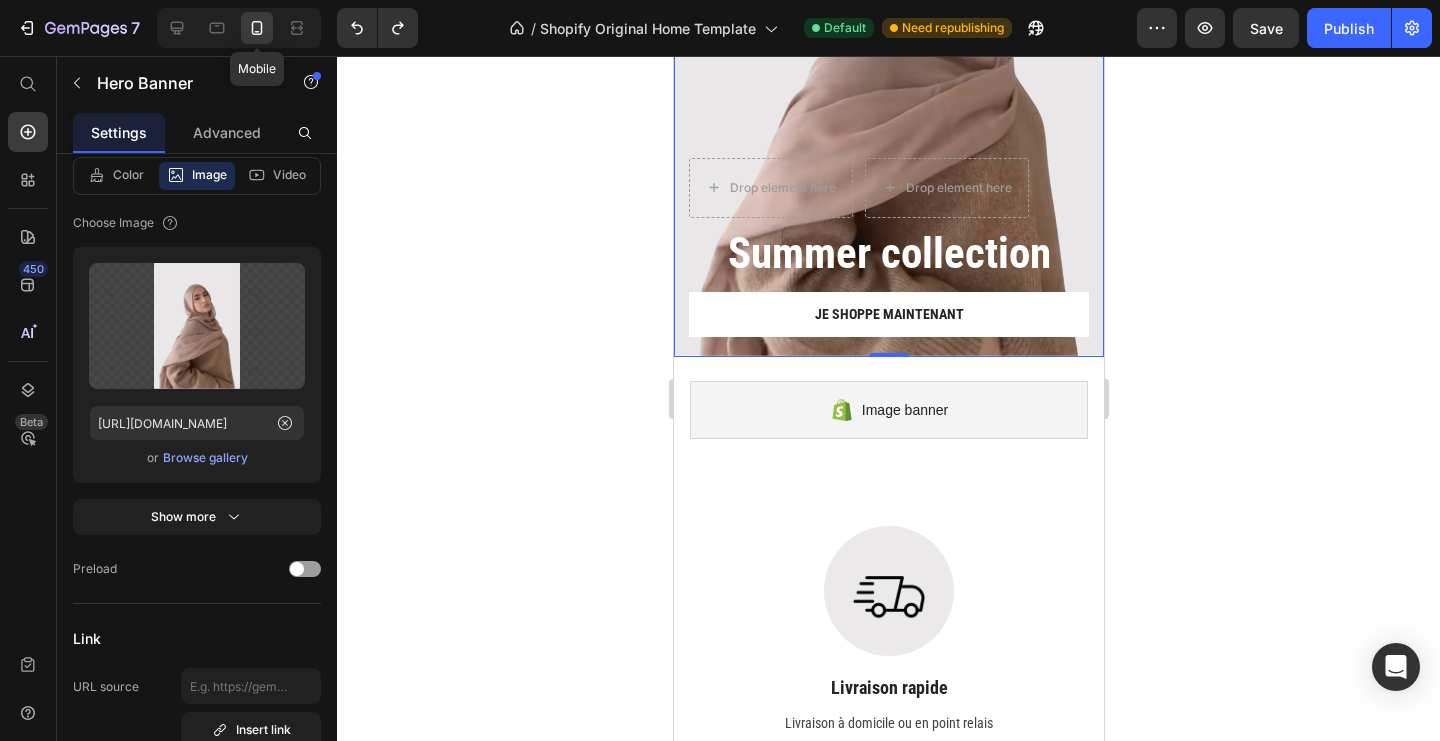 scroll, scrollTop: 0, scrollLeft: 0, axis: both 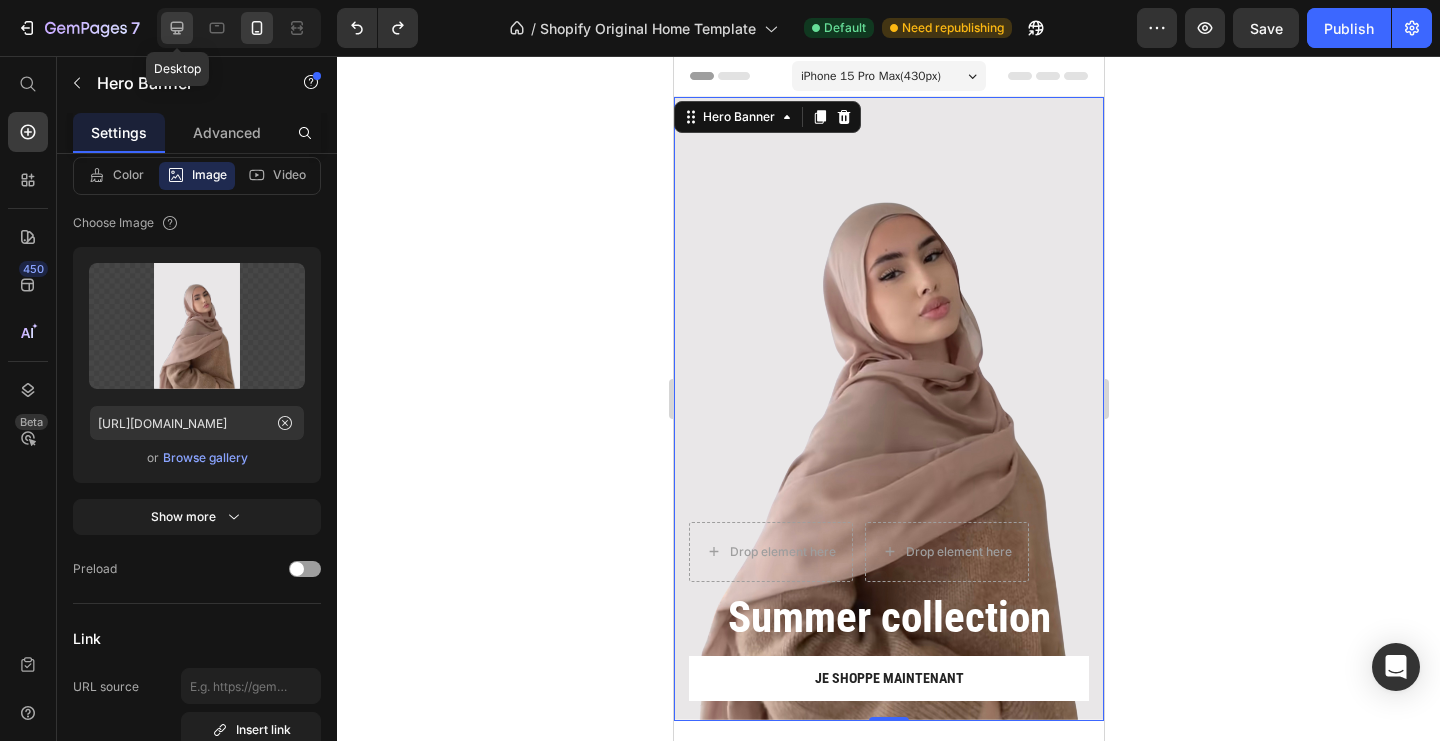 click 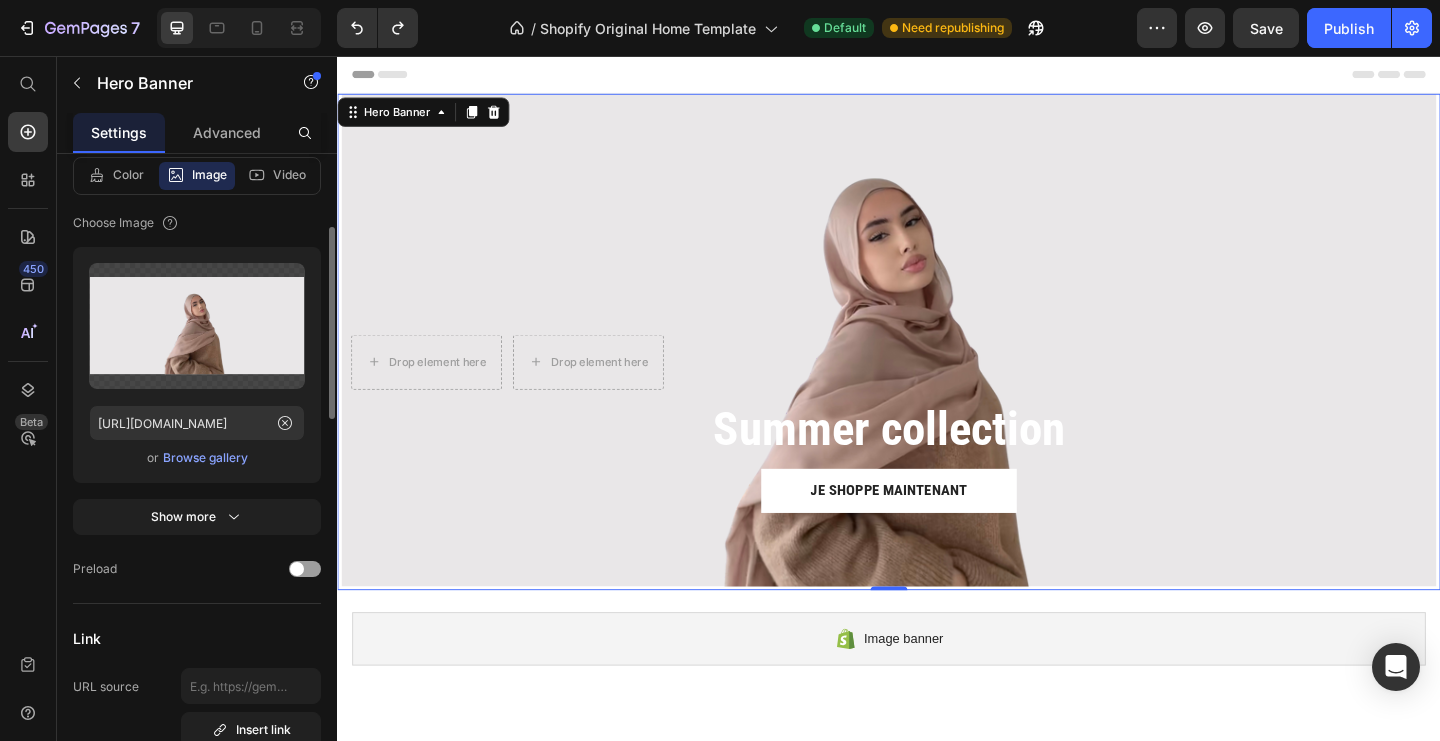 click on "Browse gallery" at bounding box center [205, 458] 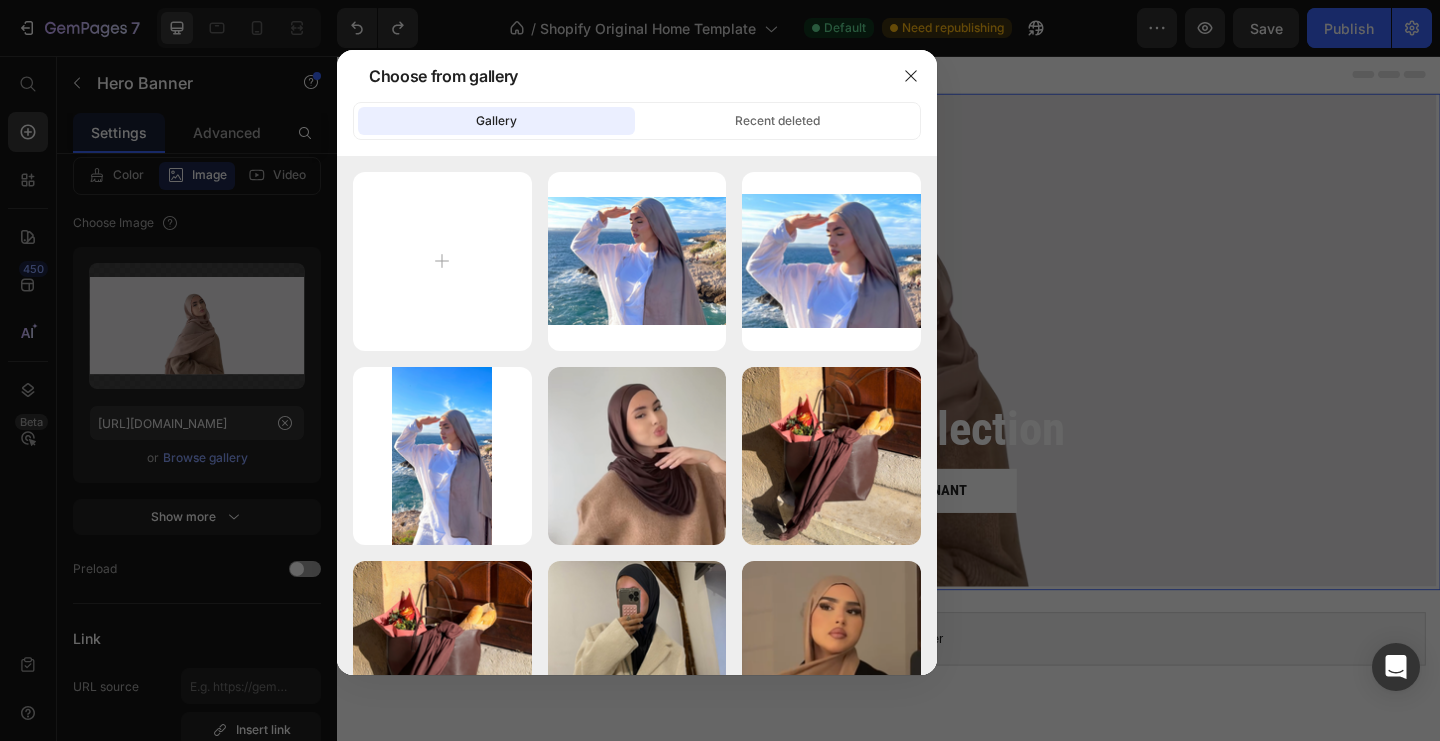 type on "C:\fakepath\35B84639-5784-4D8F-88EF-A006601EEFCF.JPG" 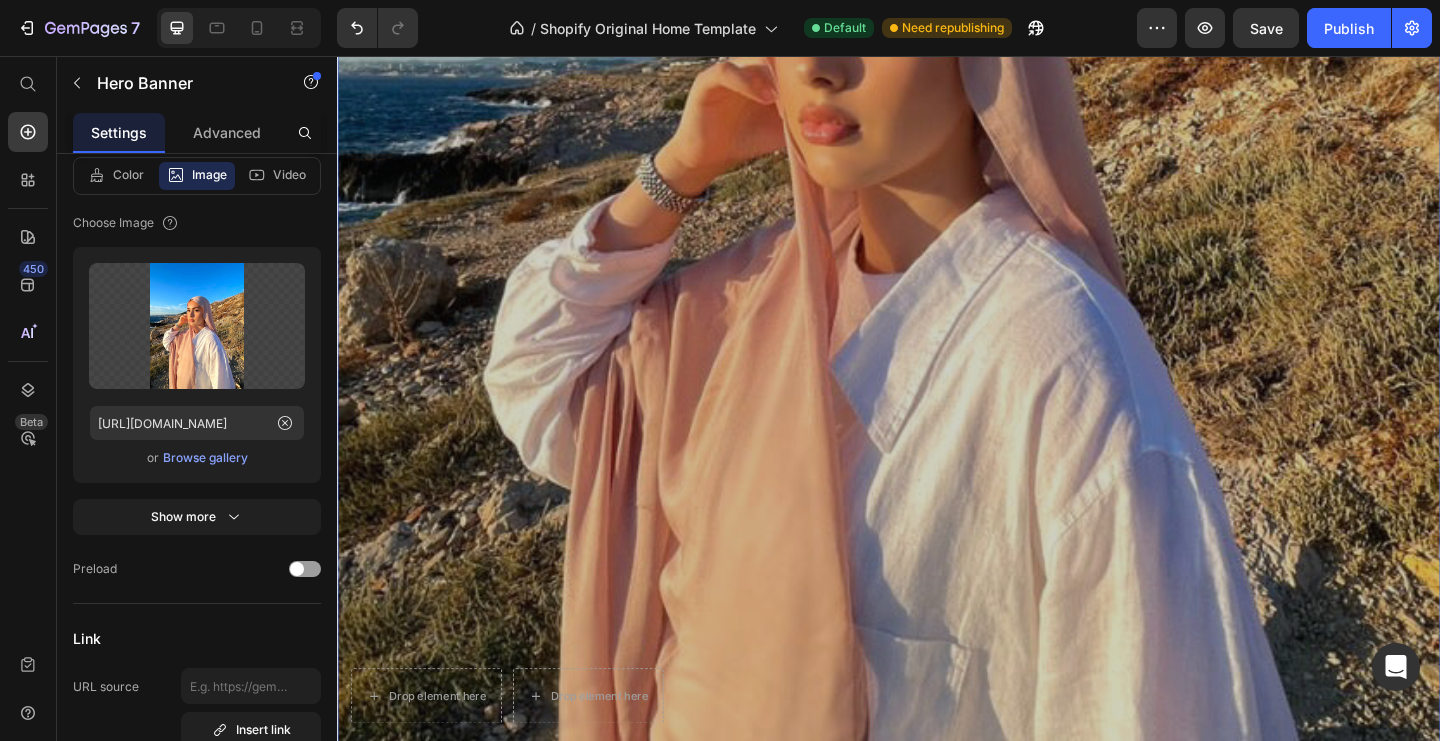 scroll, scrollTop: 29, scrollLeft: 0, axis: vertical 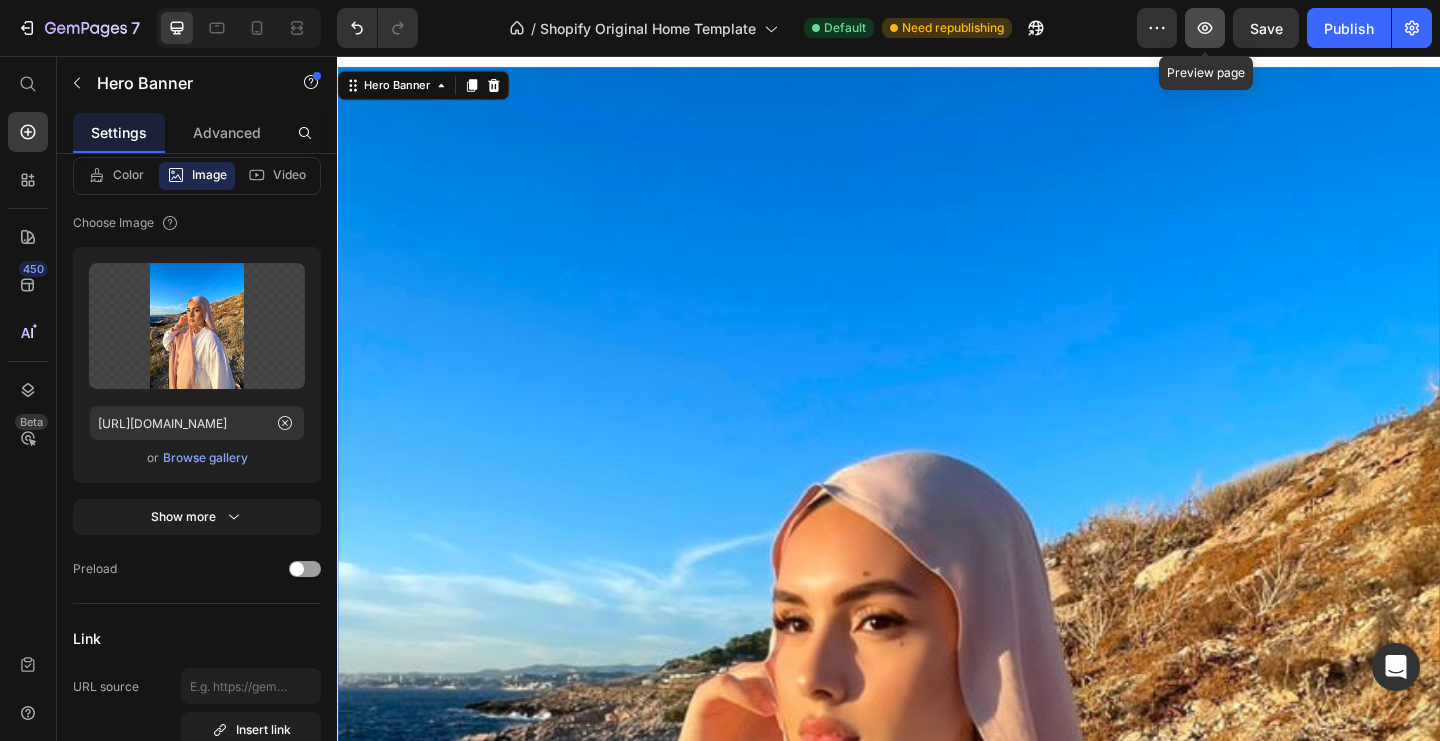 click 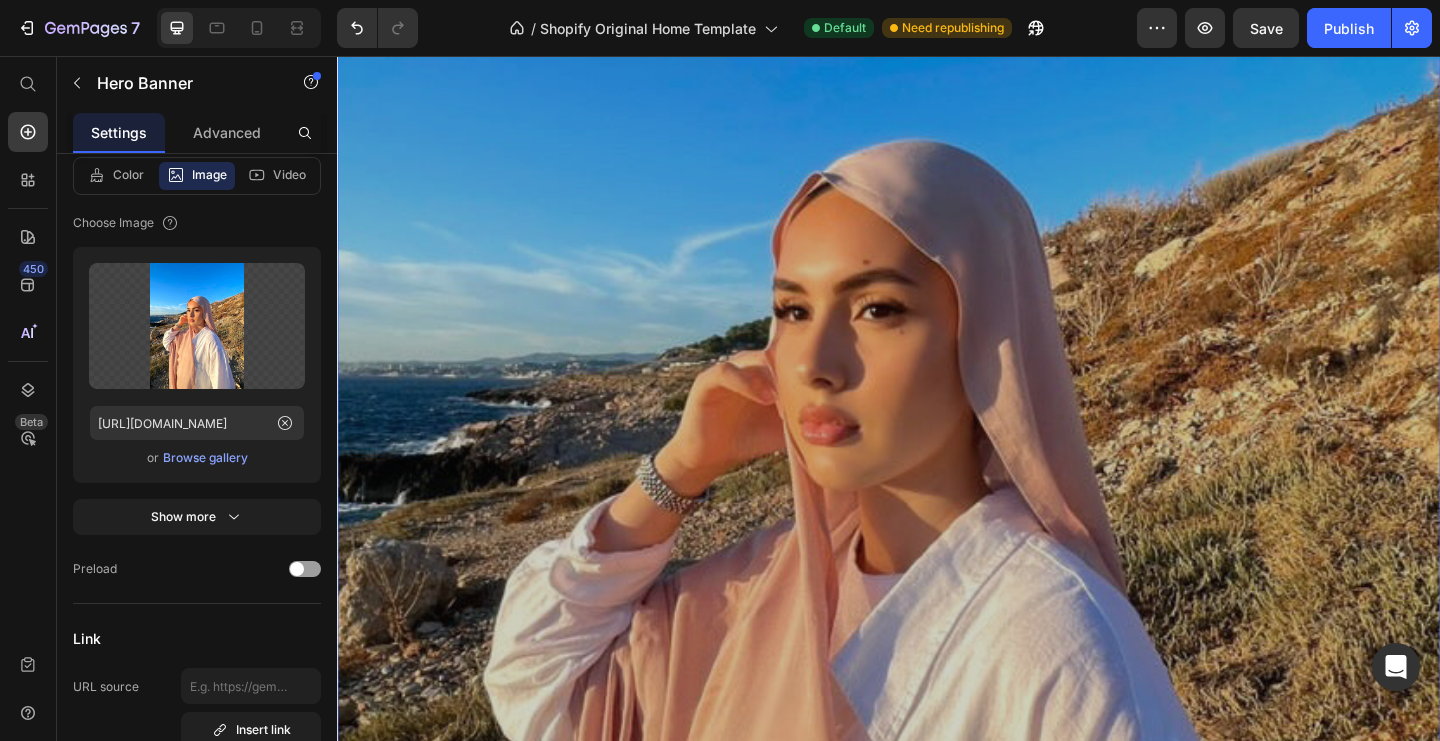 scroll, scrollTop: 370, scrollLeft: 0, axis: vertical 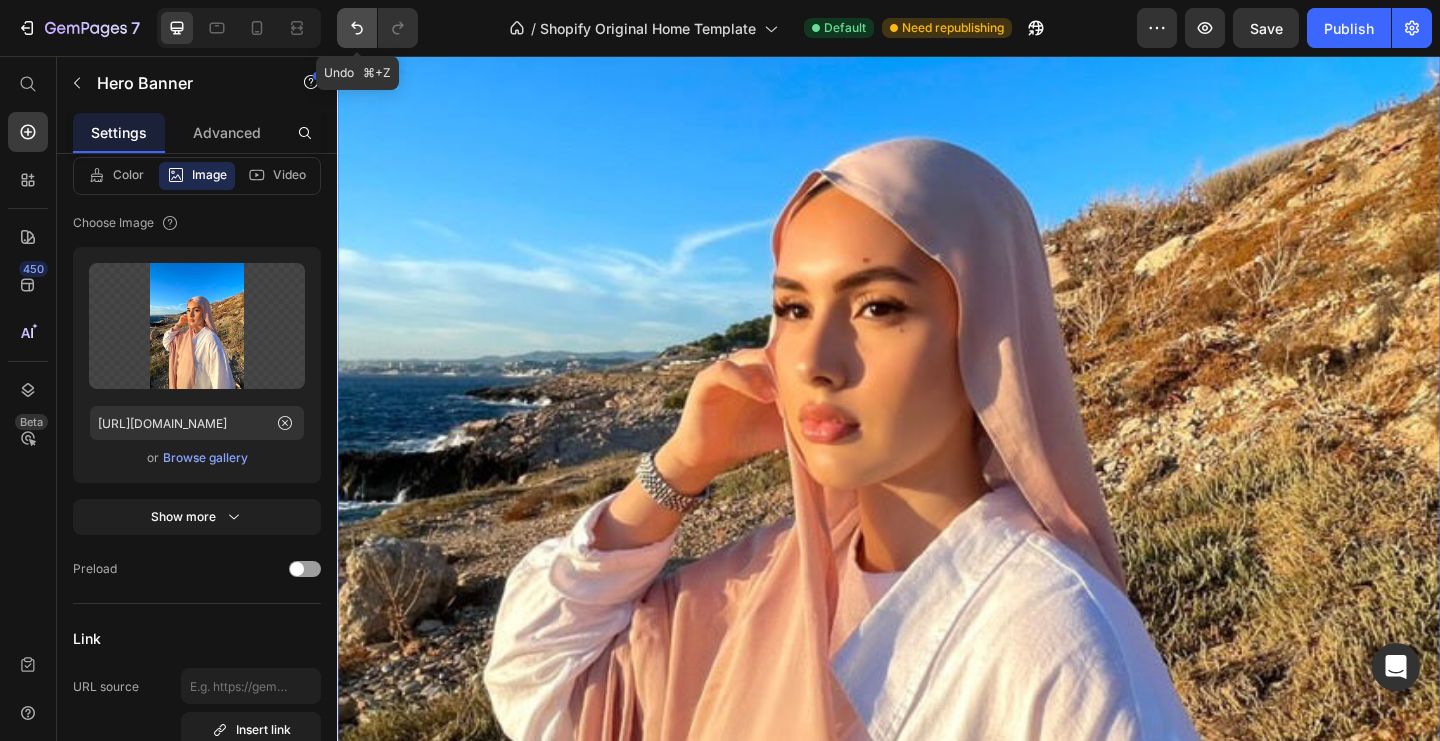 click 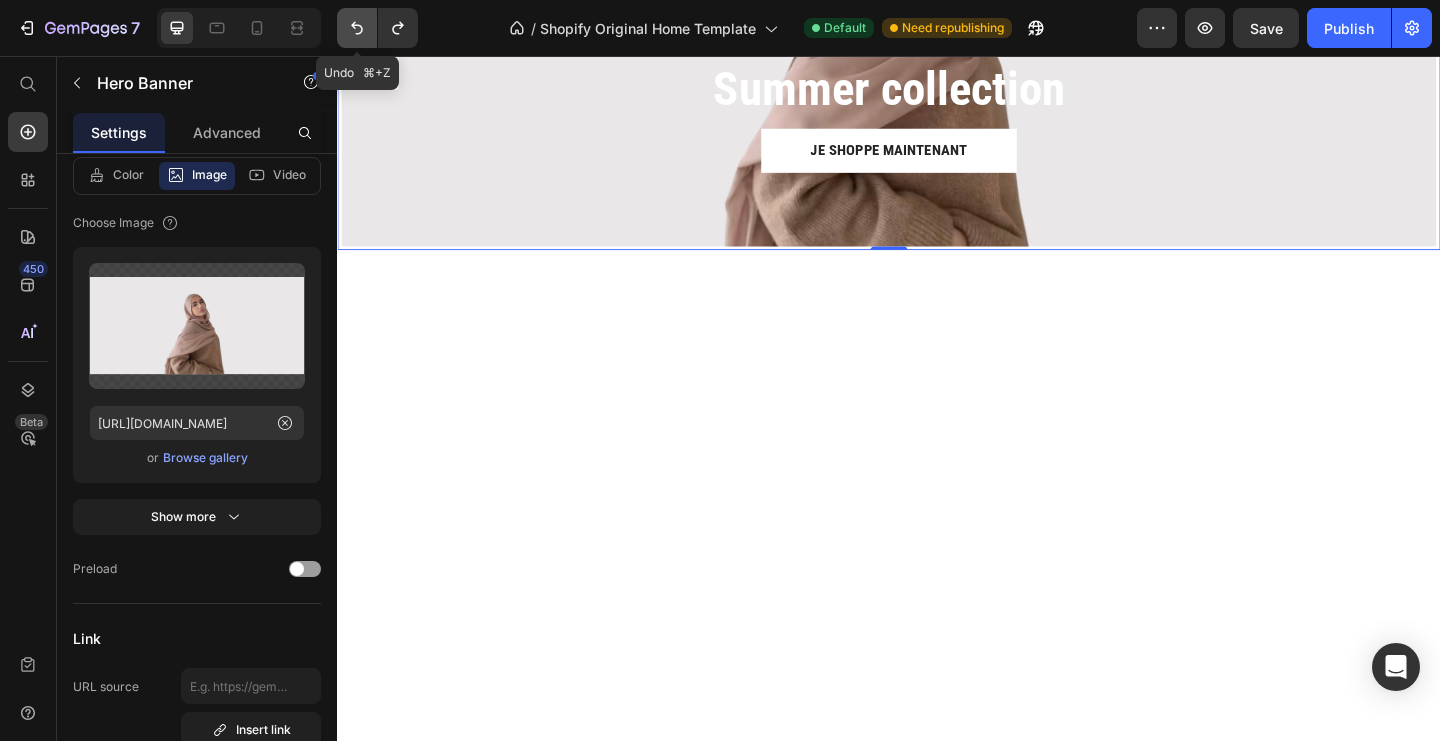 type on "[URL][DOMAIN_NAME]" 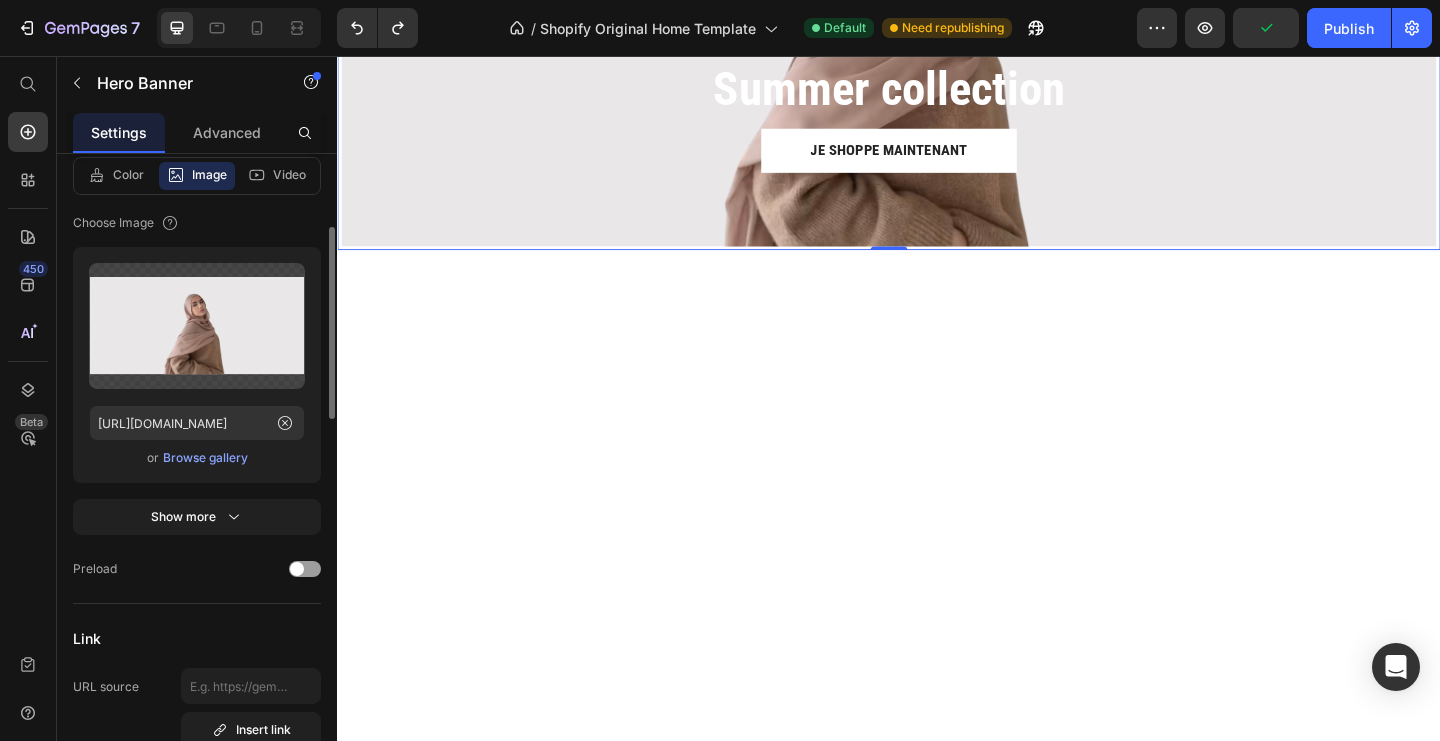 click on "Browse gallery" at bounding box center [205, 458] 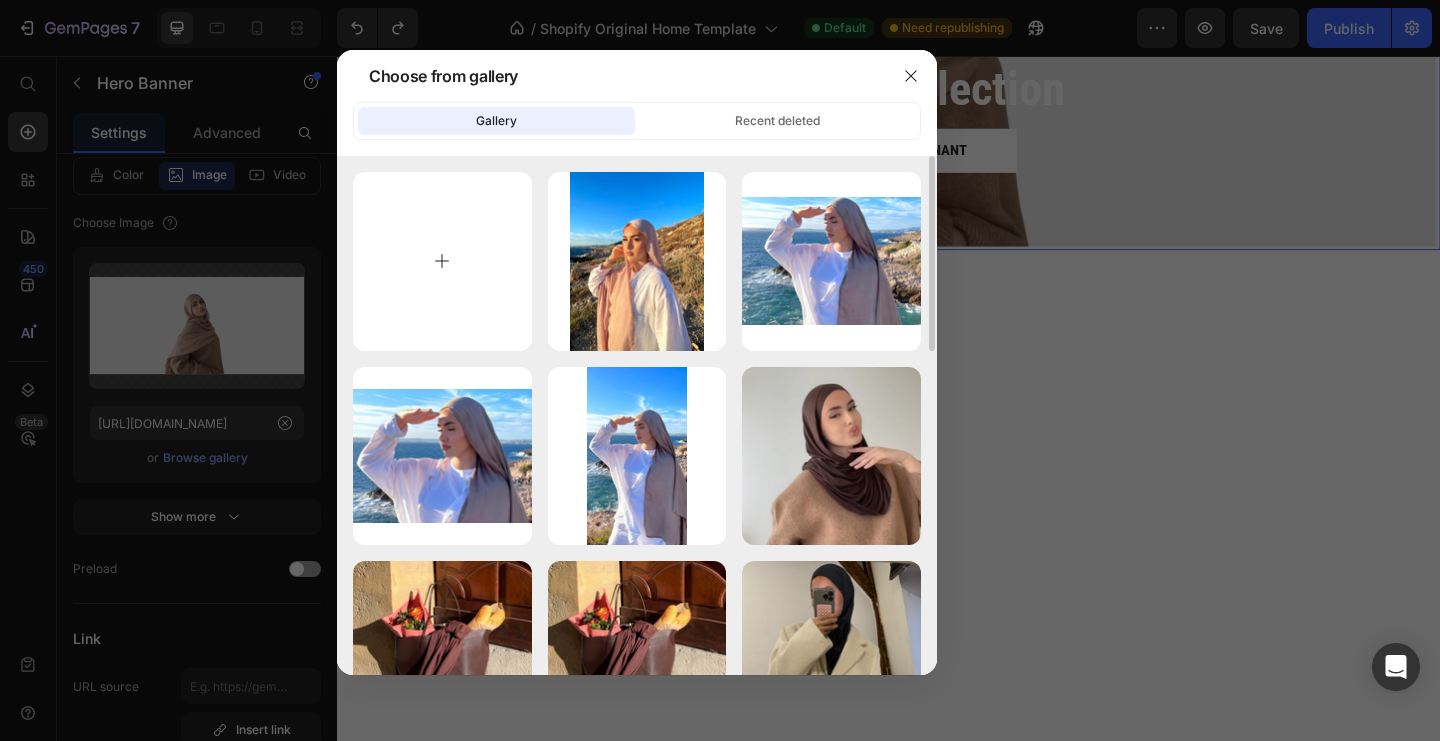 type on "C:\fakepath\sale sale sale sale sale sale sale sale sale sale sale sale sale sale sale-2 copie.png" 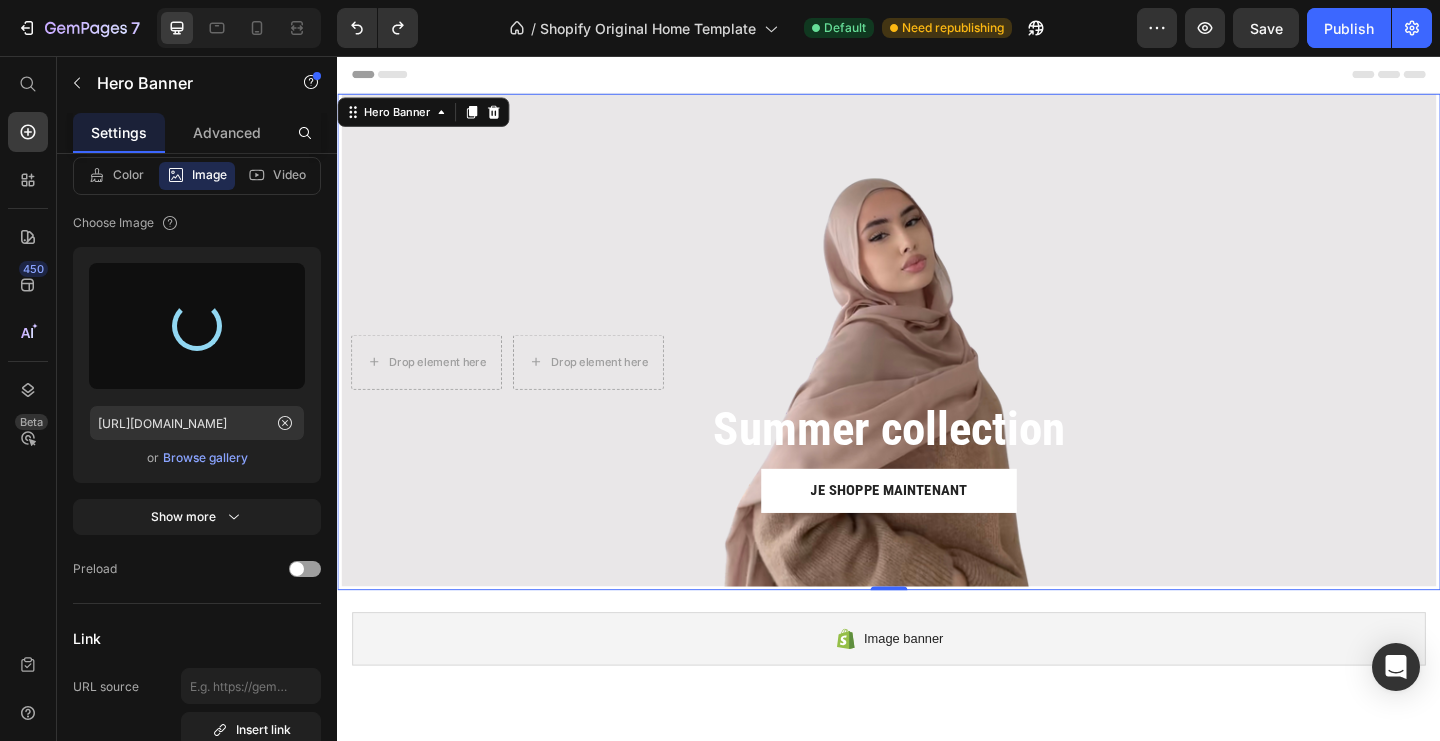 scroll, scrollTop: 0, scrollLeft: 0, axis: both 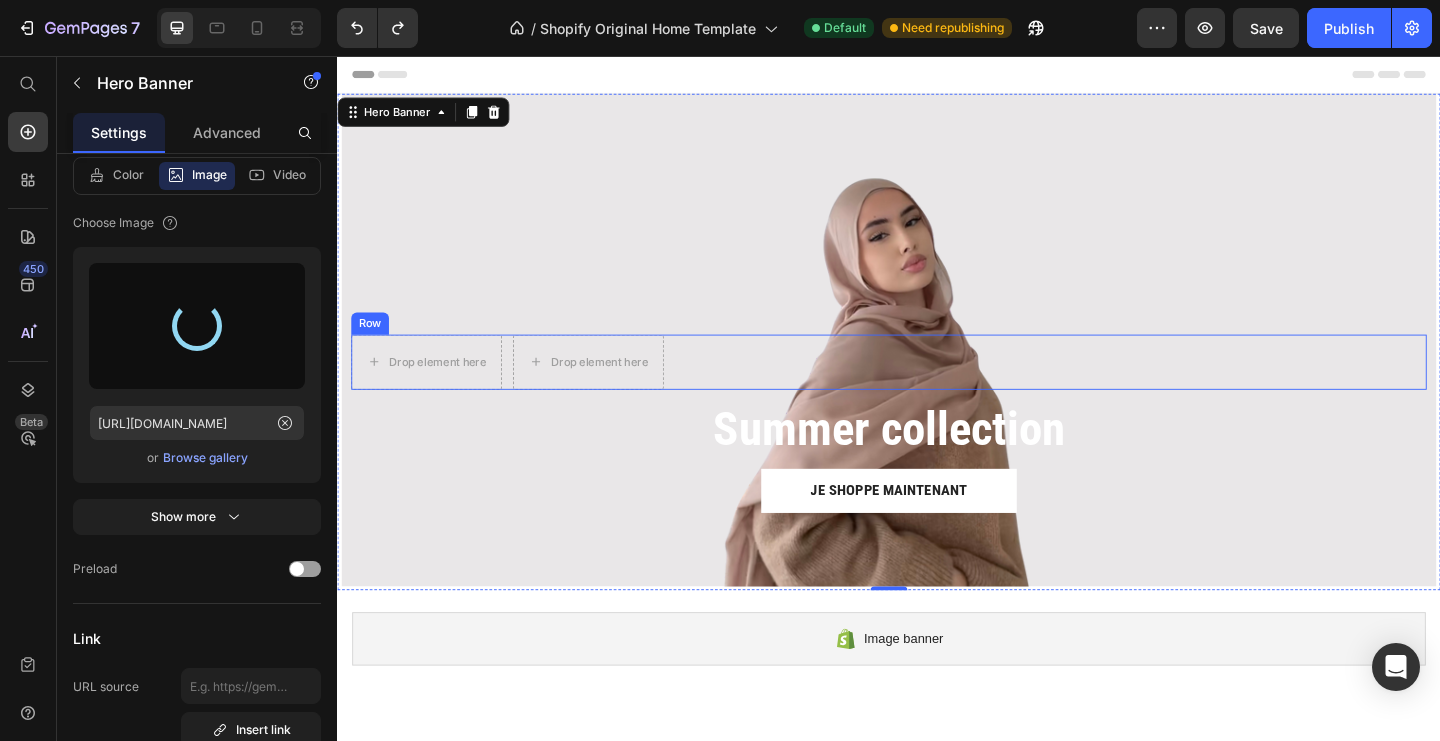 type on "[URL][DOMAIN_NAME]" 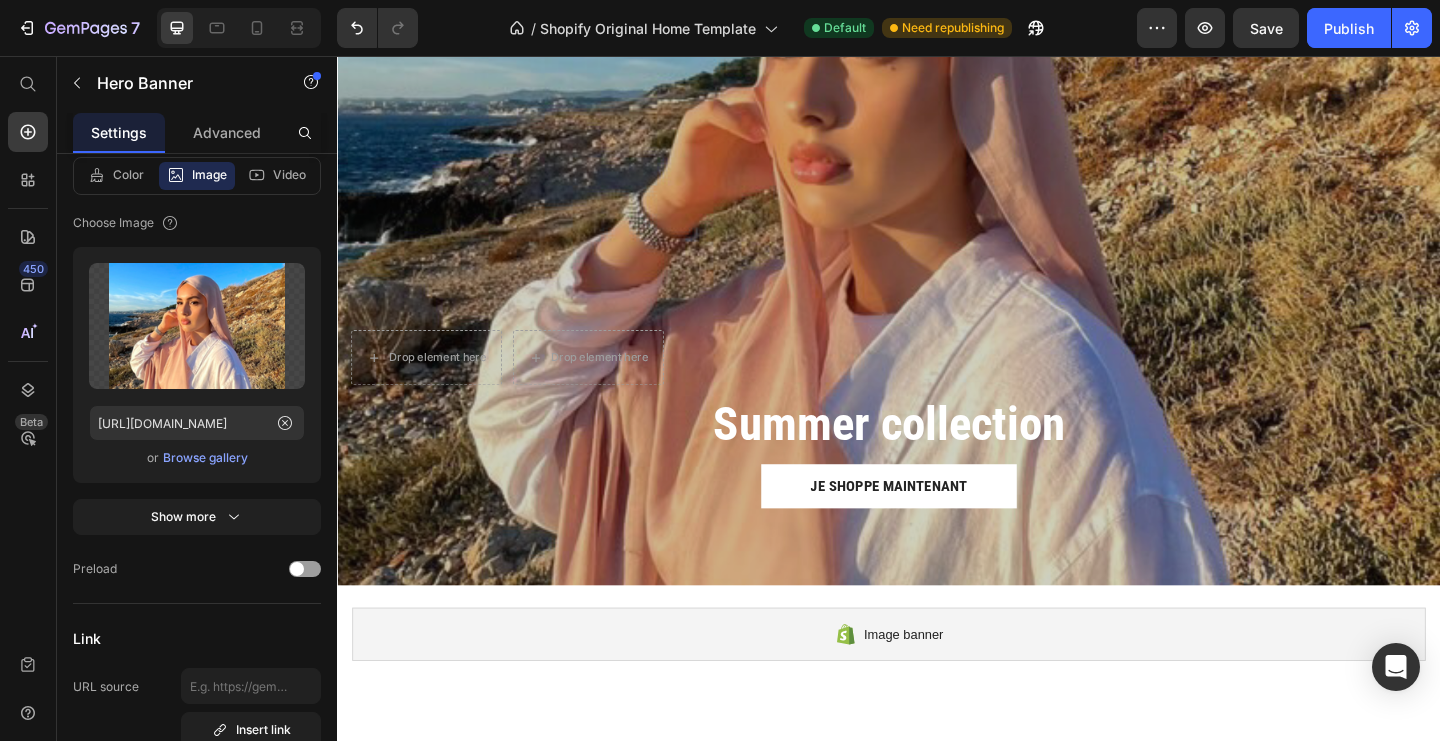 scroll, scrollTop: 0, scrollLeft: 0, axis: both 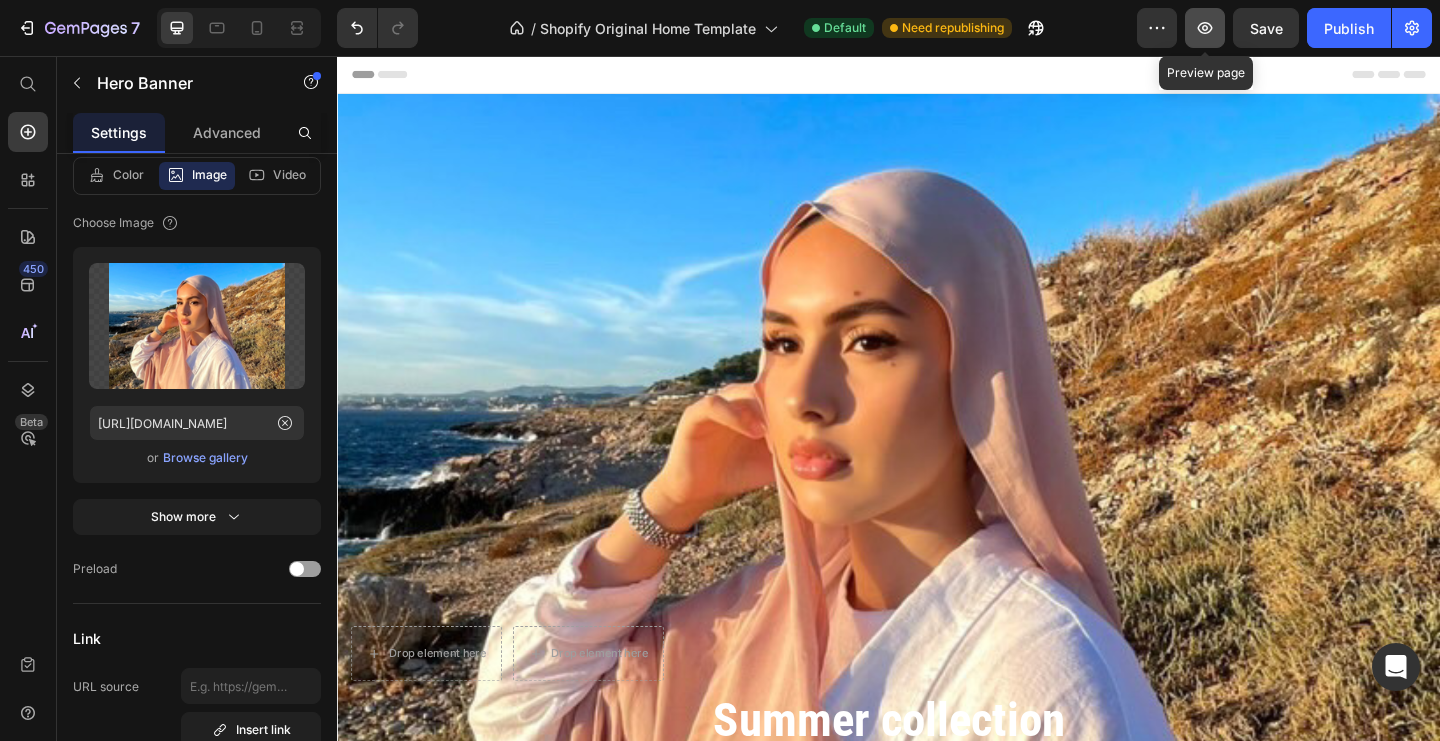 click 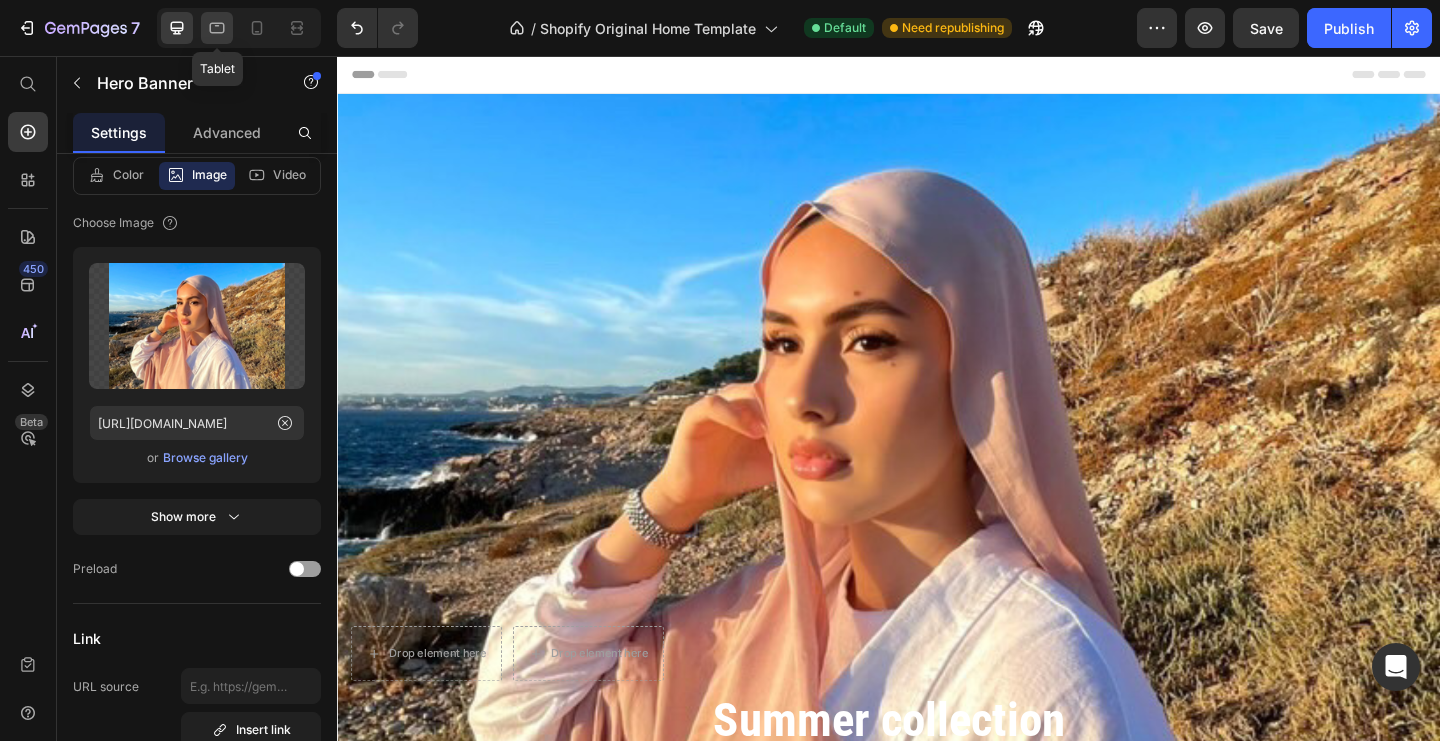 click 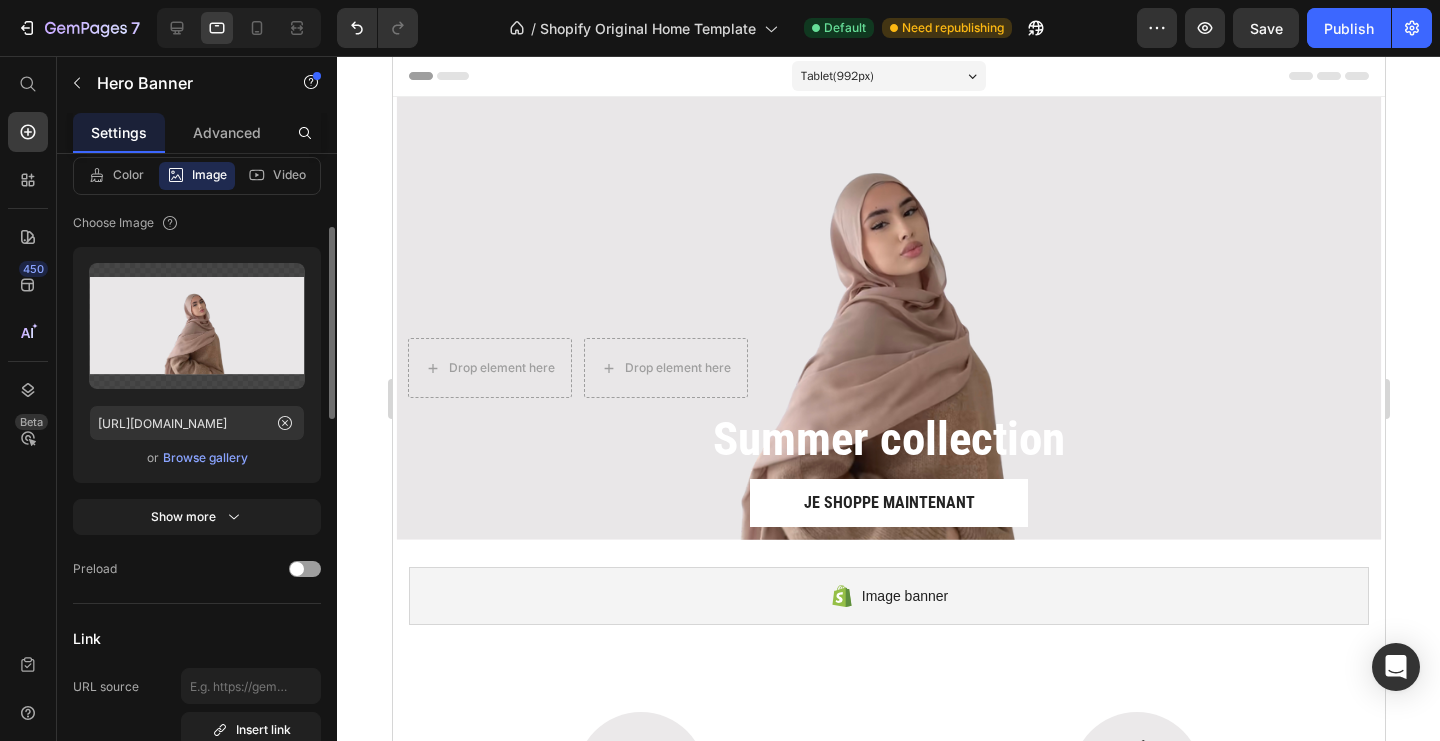 click on "Browse gallery" at bounding box center [205, 458] 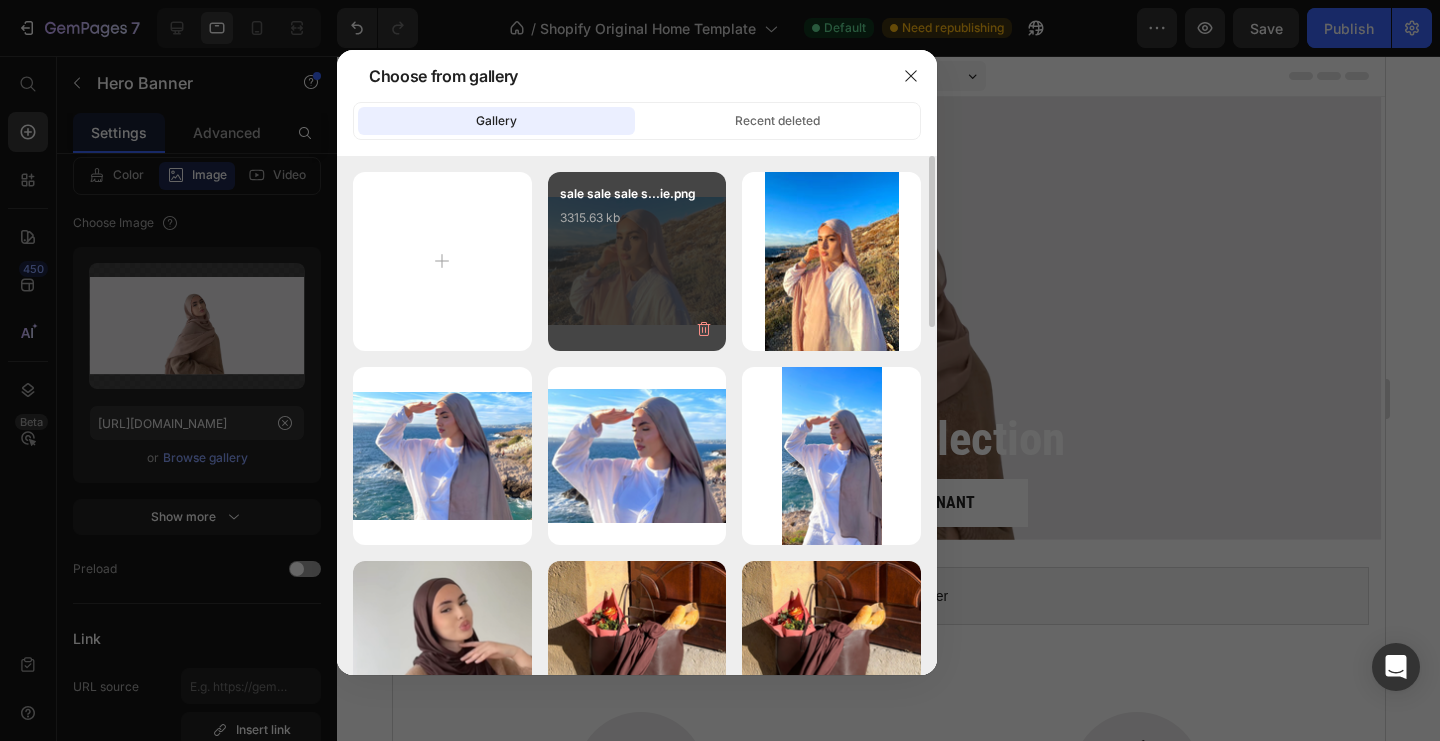 click on "sale sale sale s...ie.png 3315.63 kb" at bounding box center (637, 224) 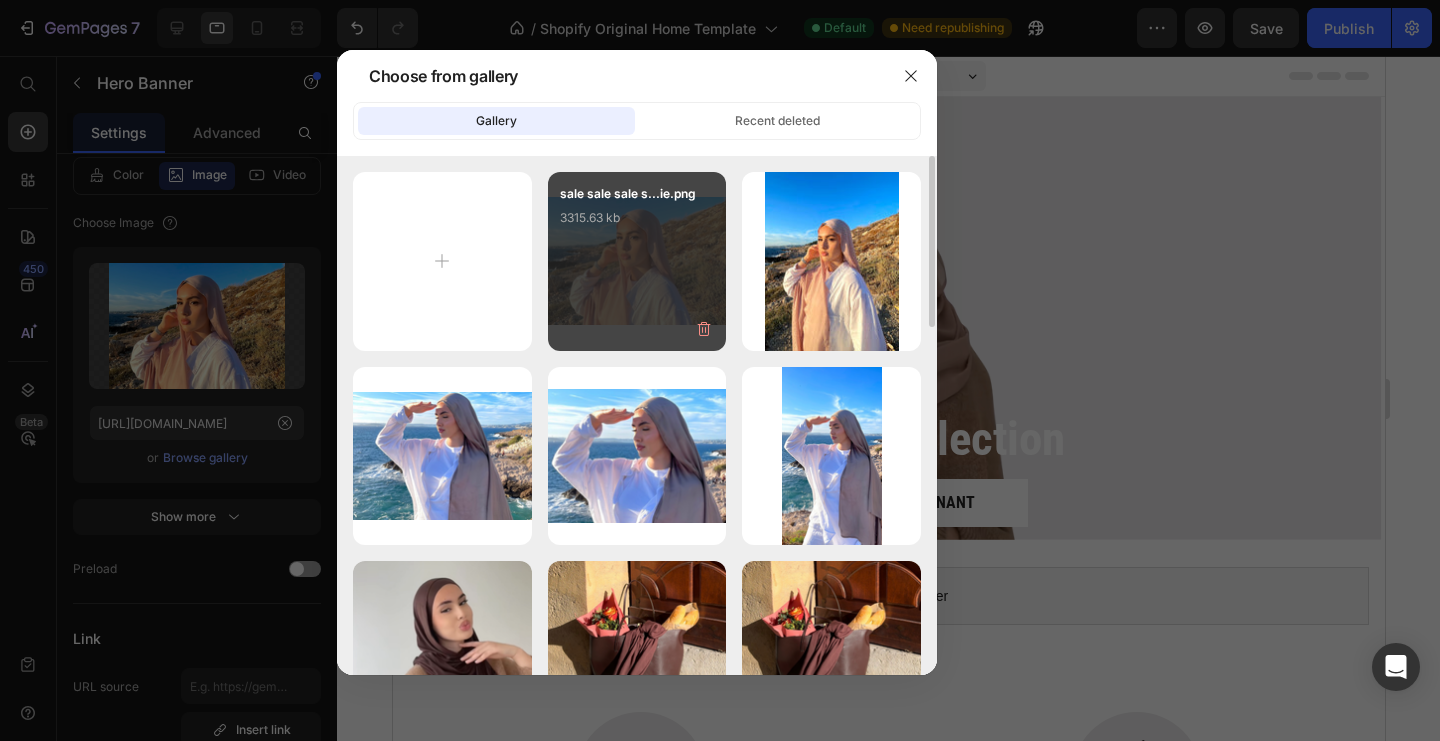type on "[URL][DOMAIN_NAME]" 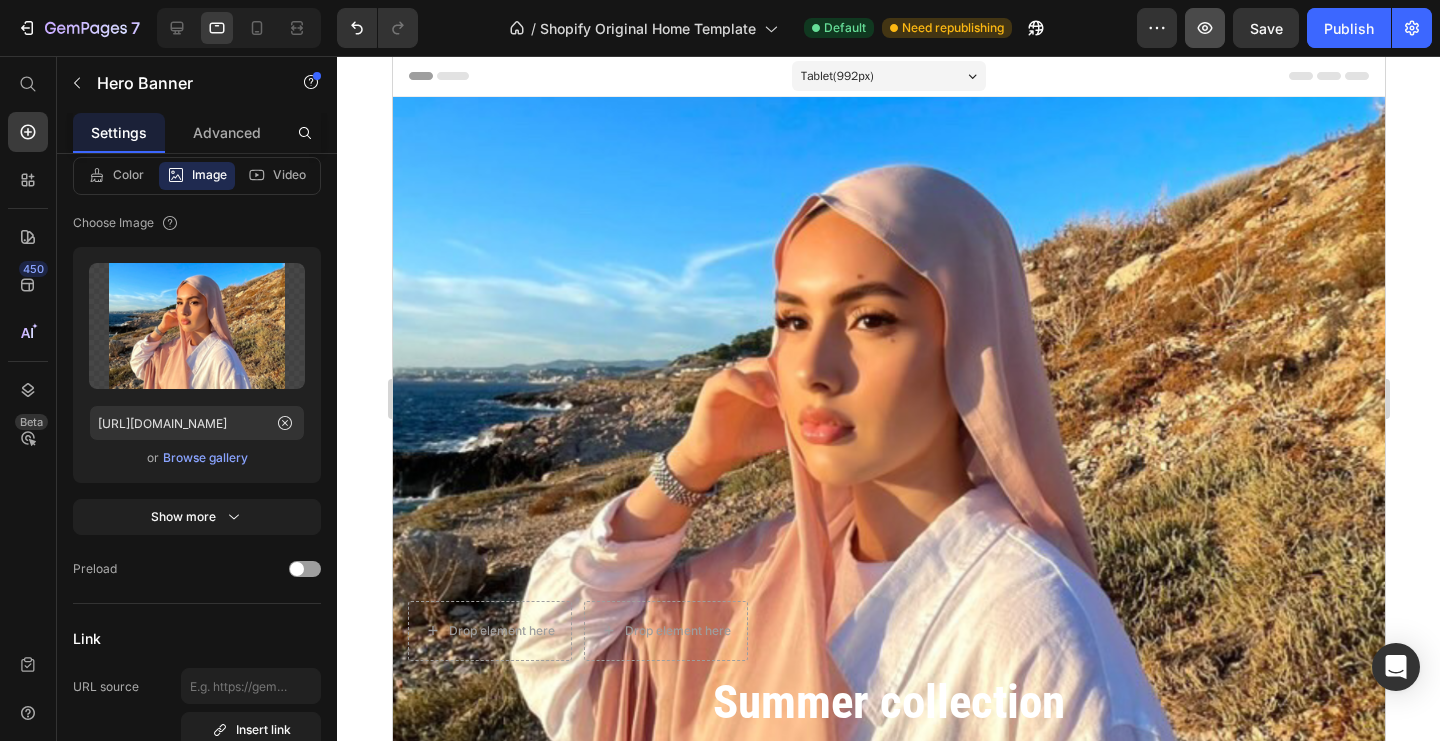 scroll, scrollTop: 0, scrollLeft: 0, axis: both 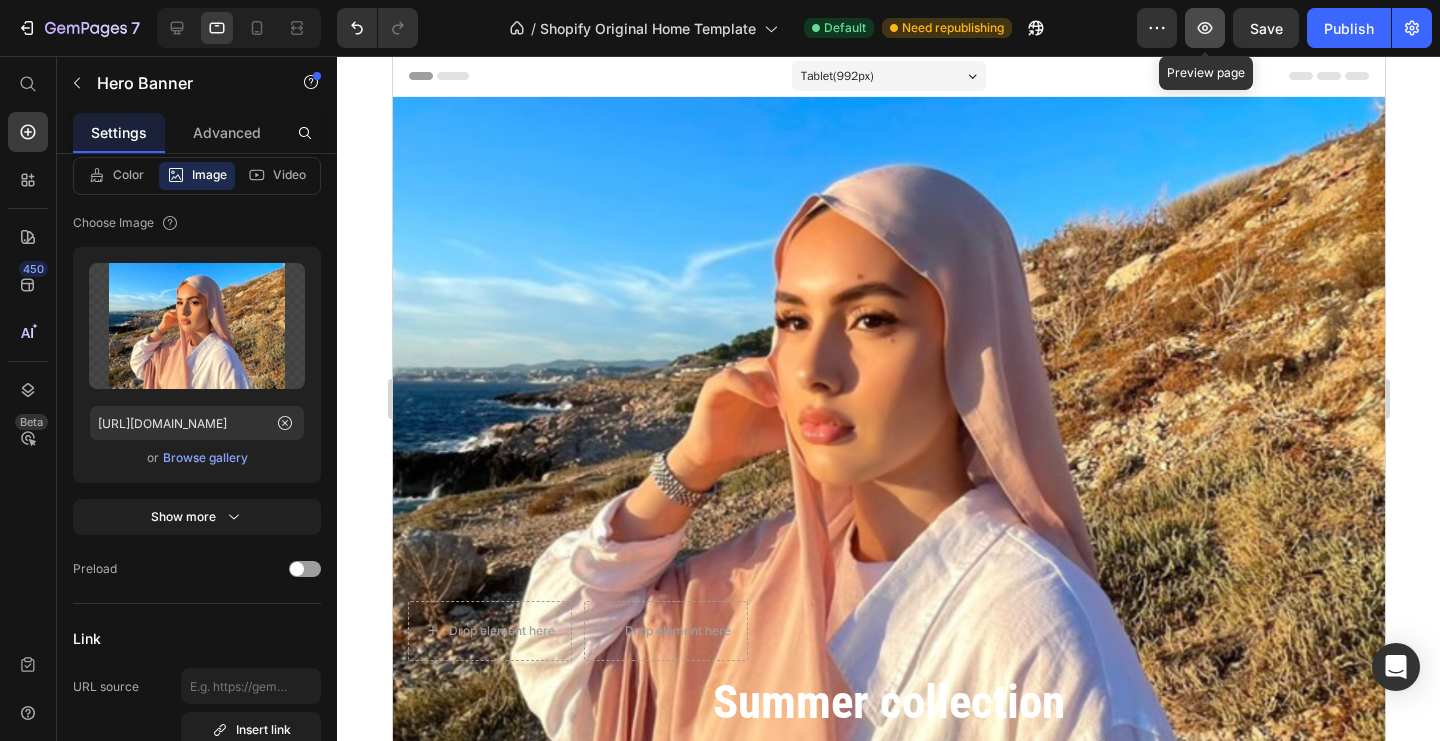 click 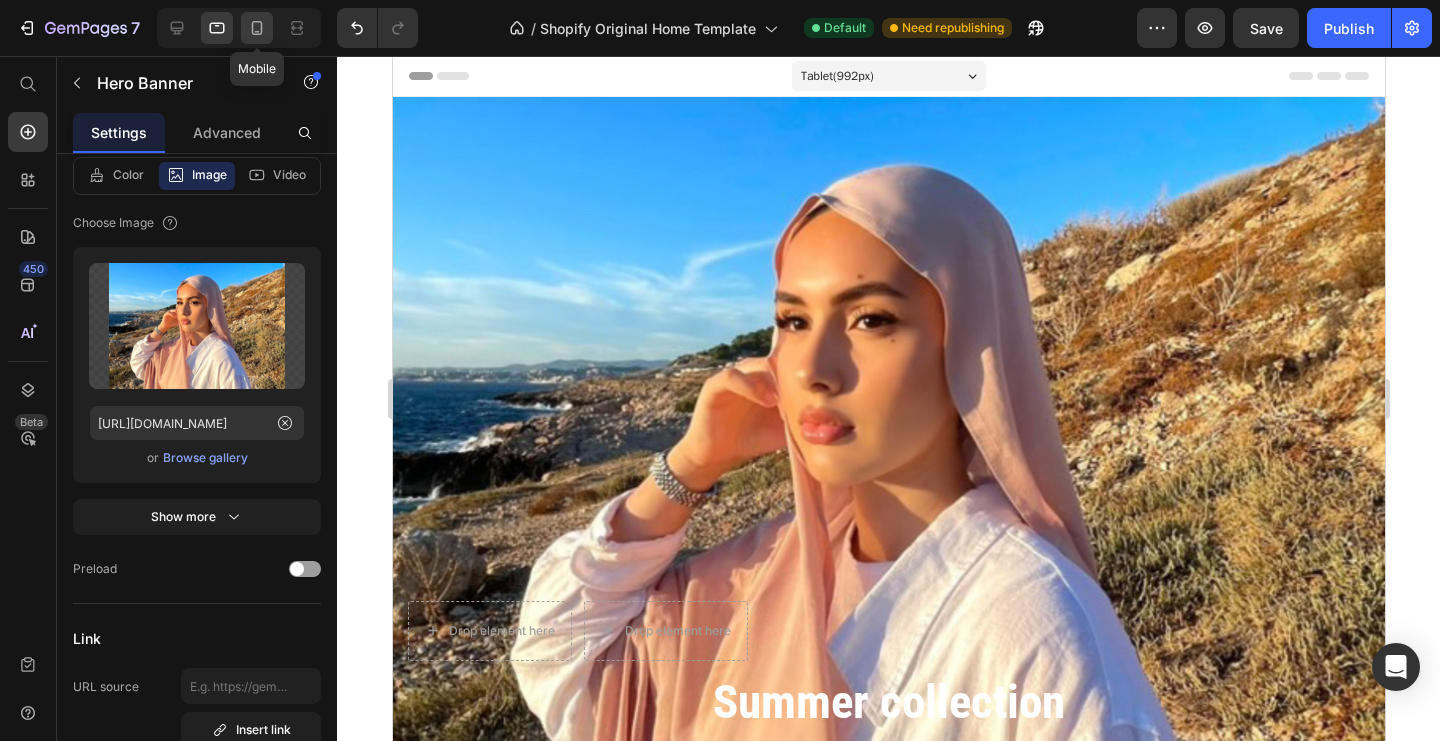 click 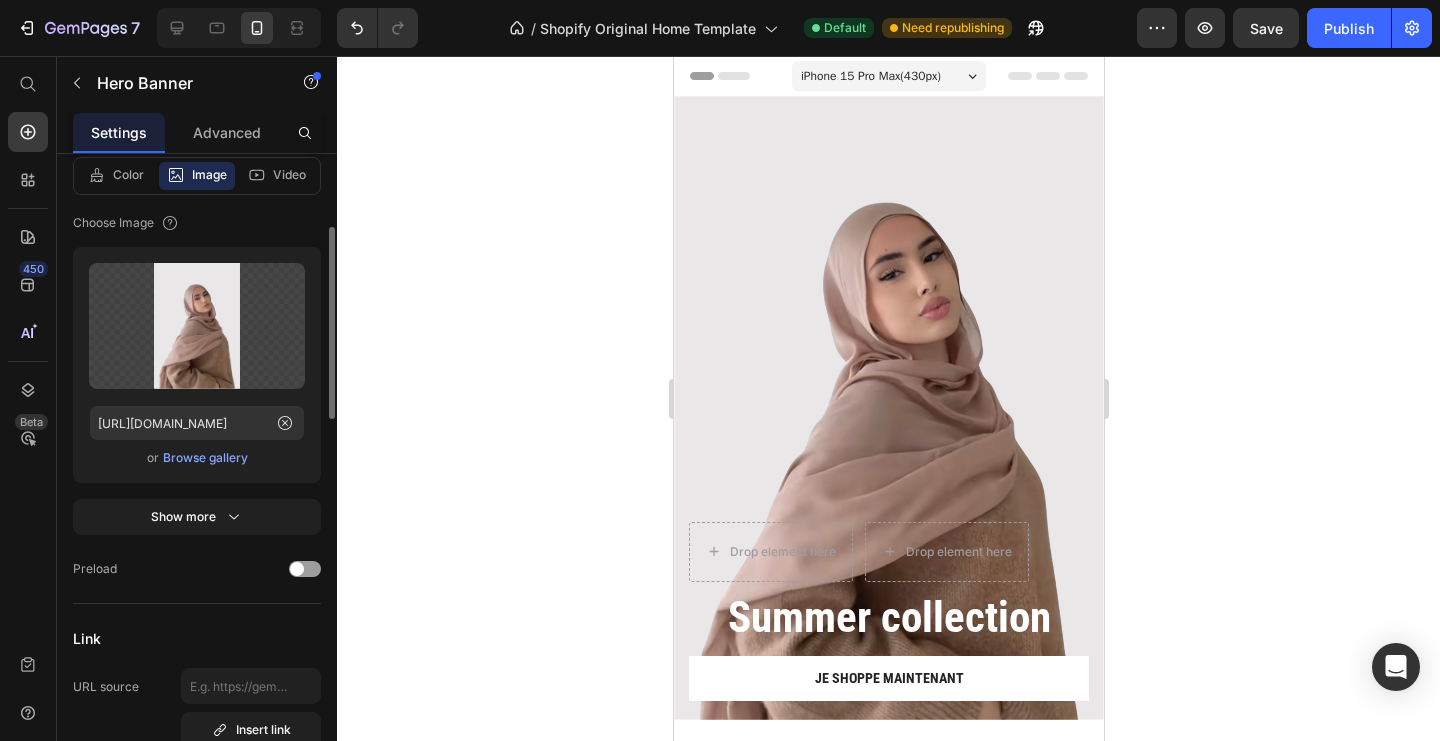 click on "Browse gallery" at bounding box center (205, 458) 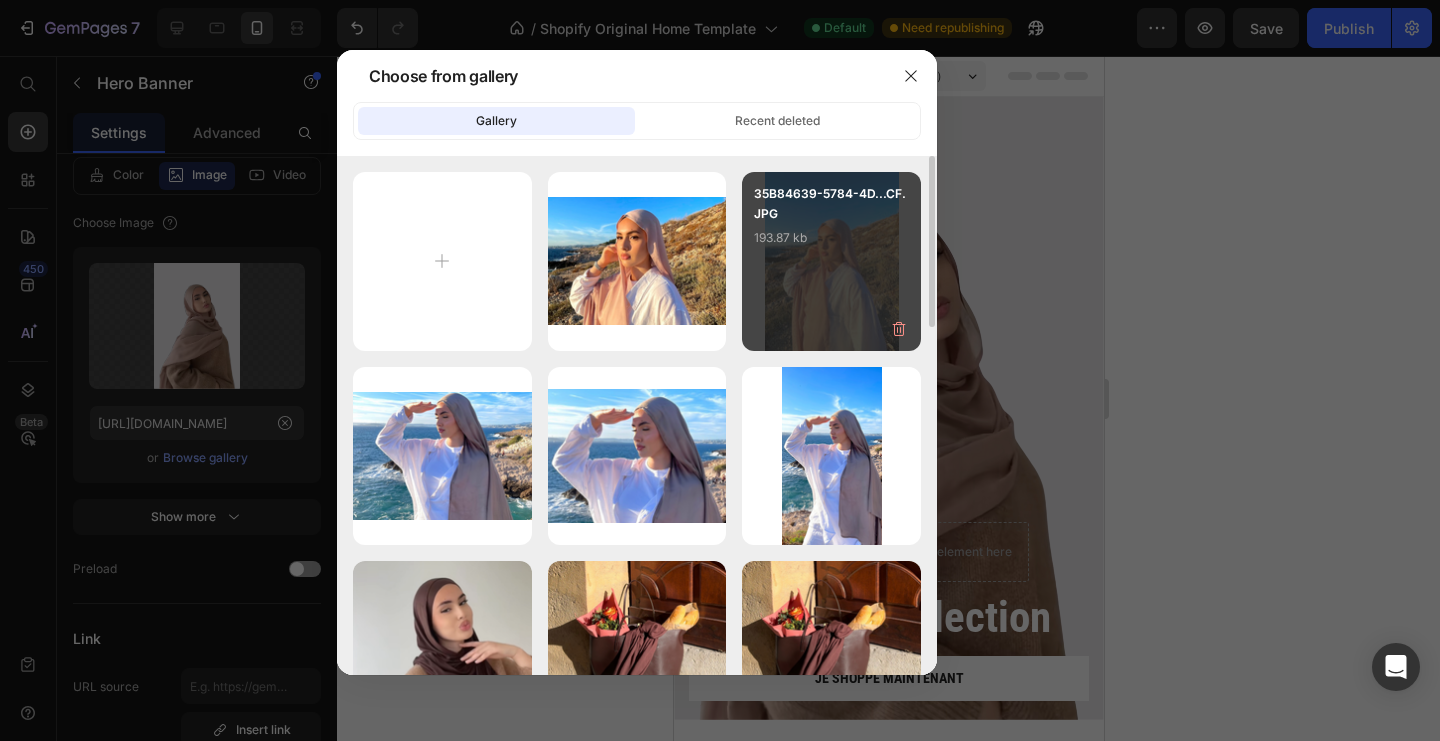 click on "35B84639-5784-4D...CF.JPG 193.87 kb" at bounding box center (831, 224) 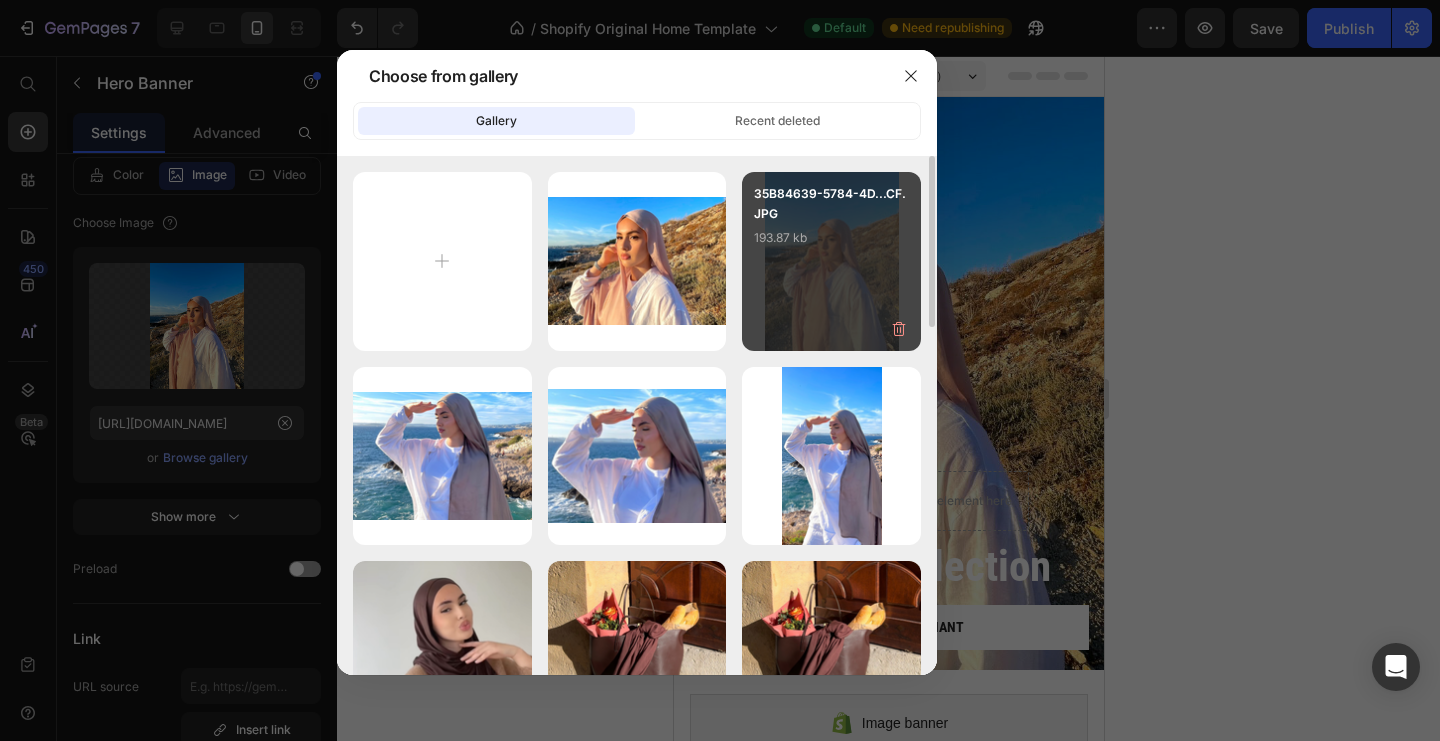 type on "[URL][DOMAIN_NAME]" 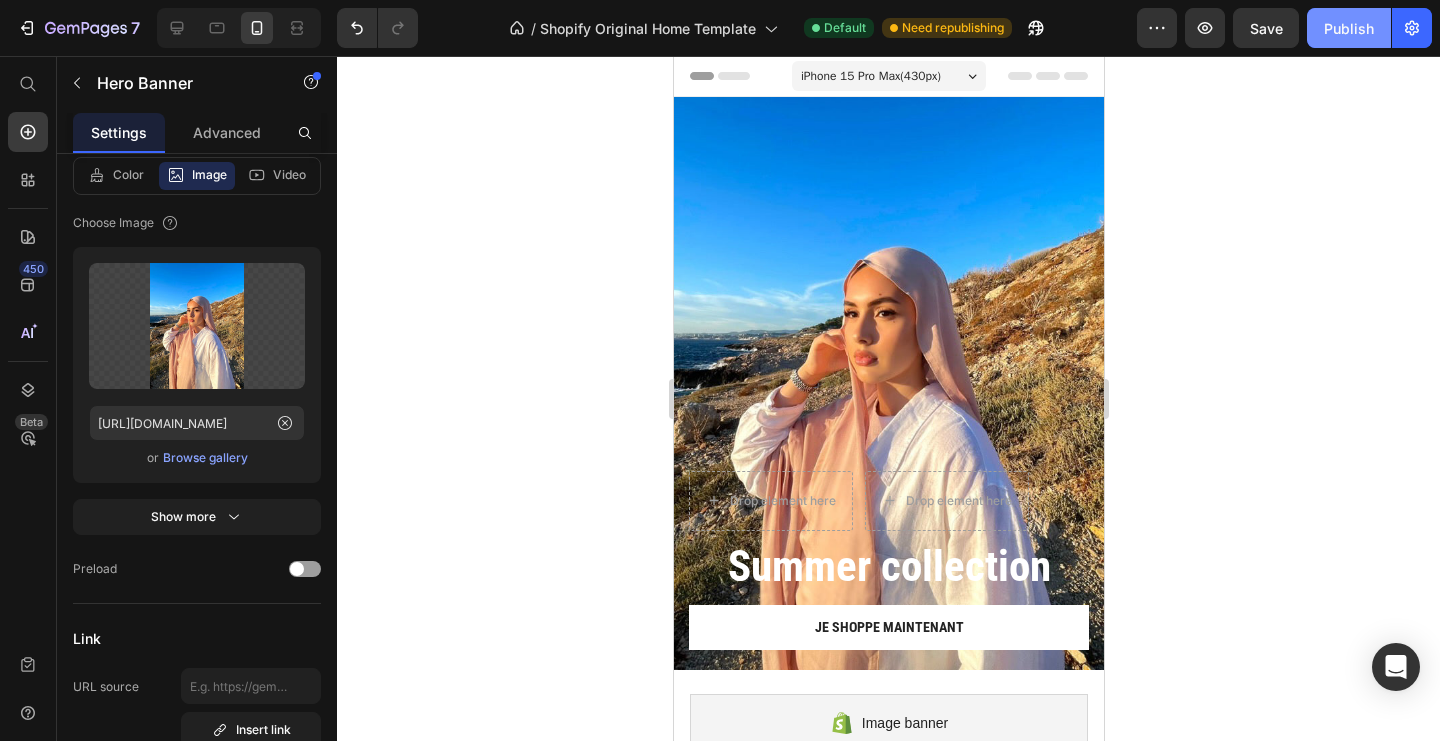 click on "Publish" at bounding box center [1349, 28] 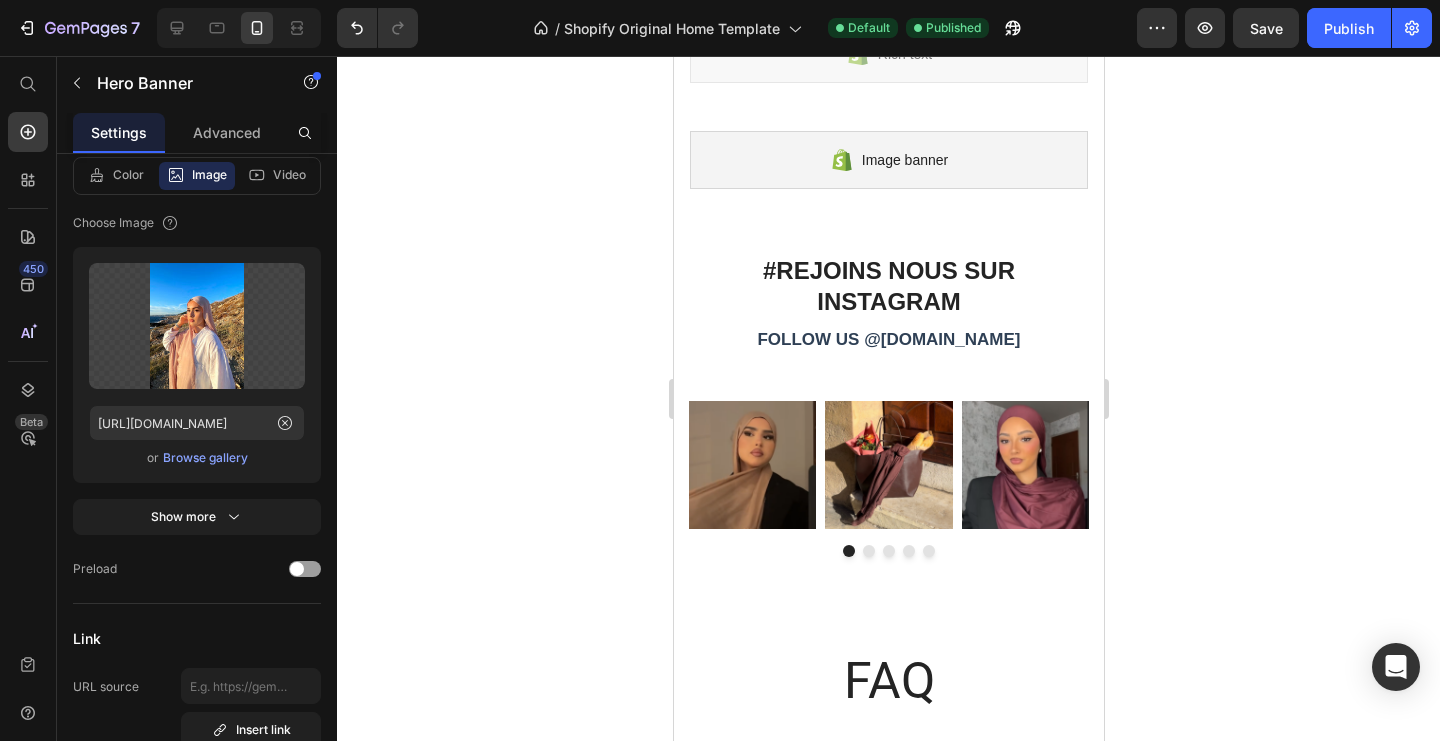 scroll, scrollTop: 2360, scrollLeft: 0, axis: vertical 